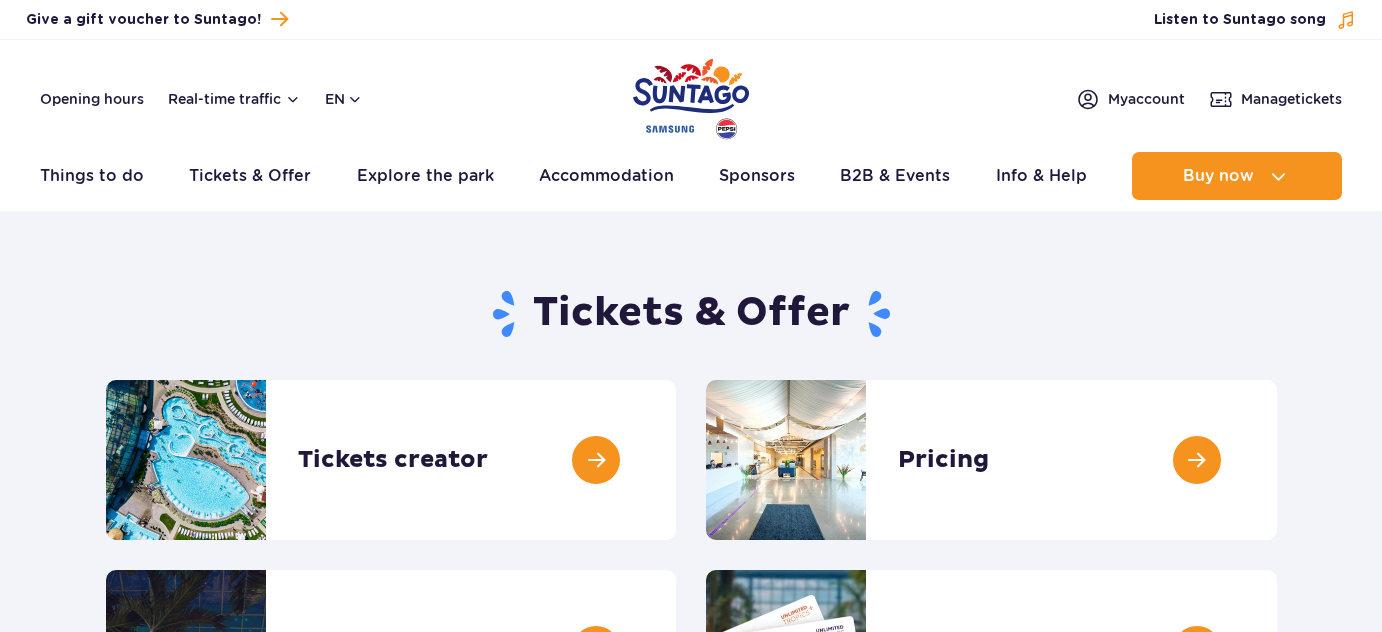scroll, scrollTop: 0, scrollLeft: 0, axis: both 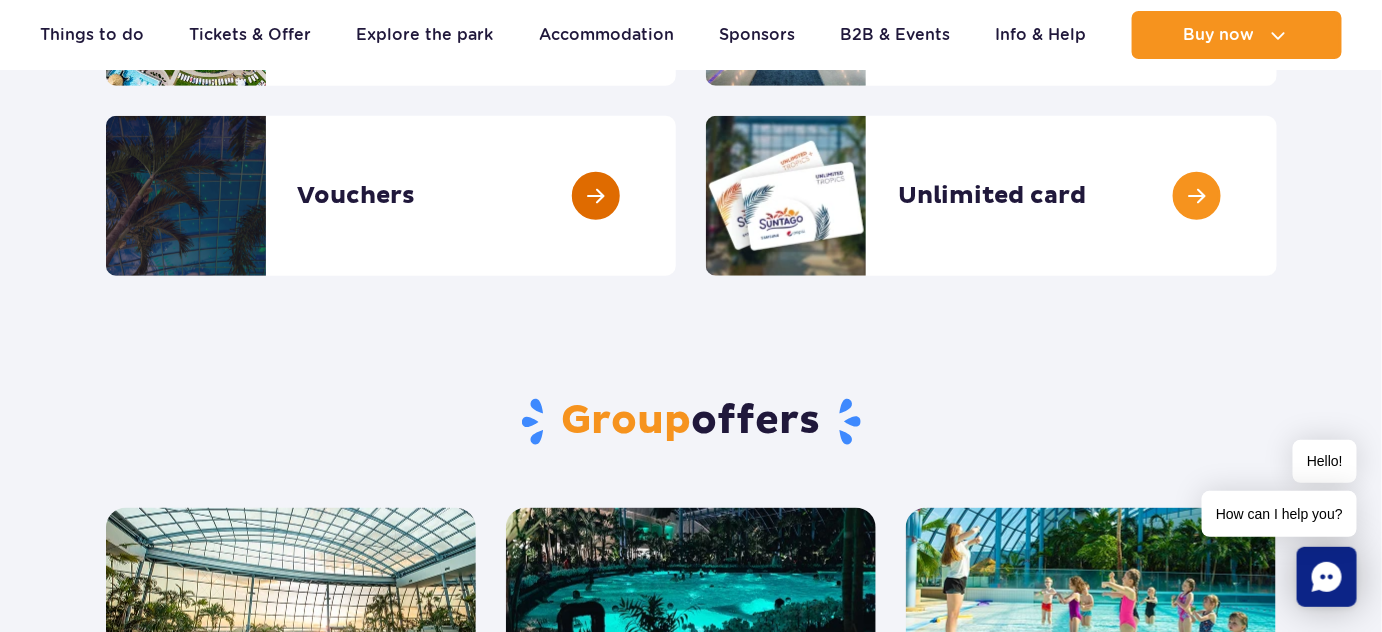 click at bounding box center [676, 196] 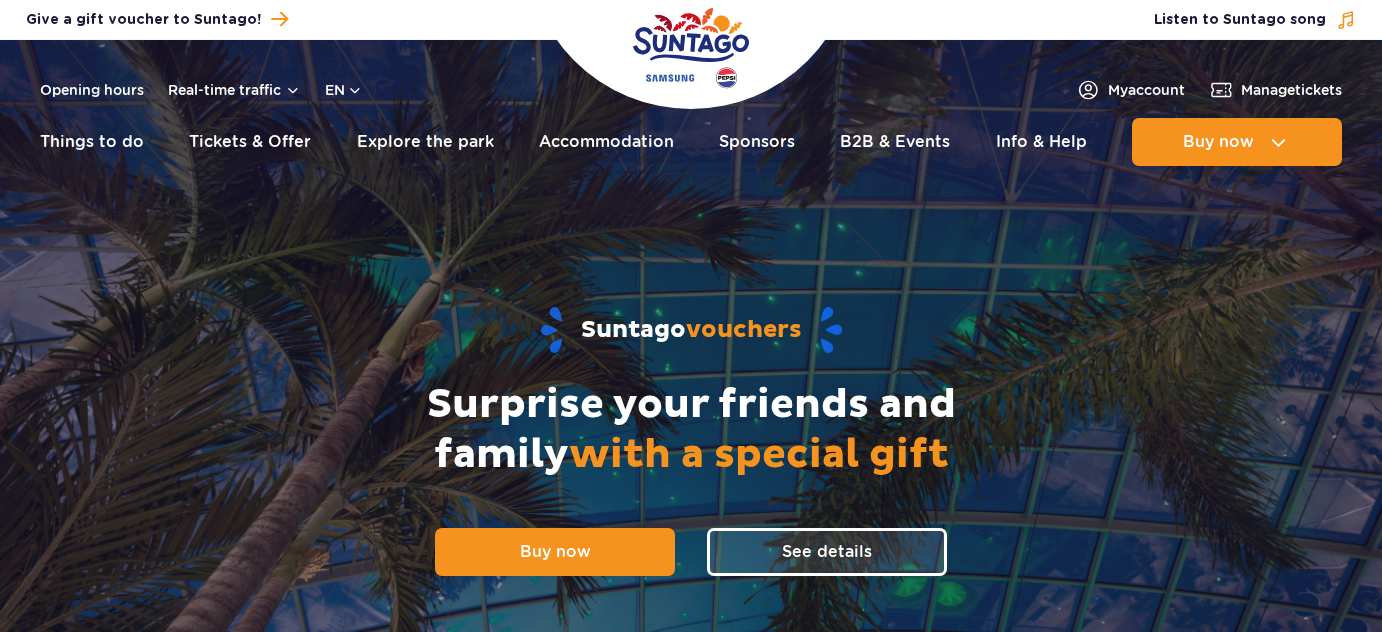 scroll, scrollTop: 0, scrollLeft: 0, axis: both 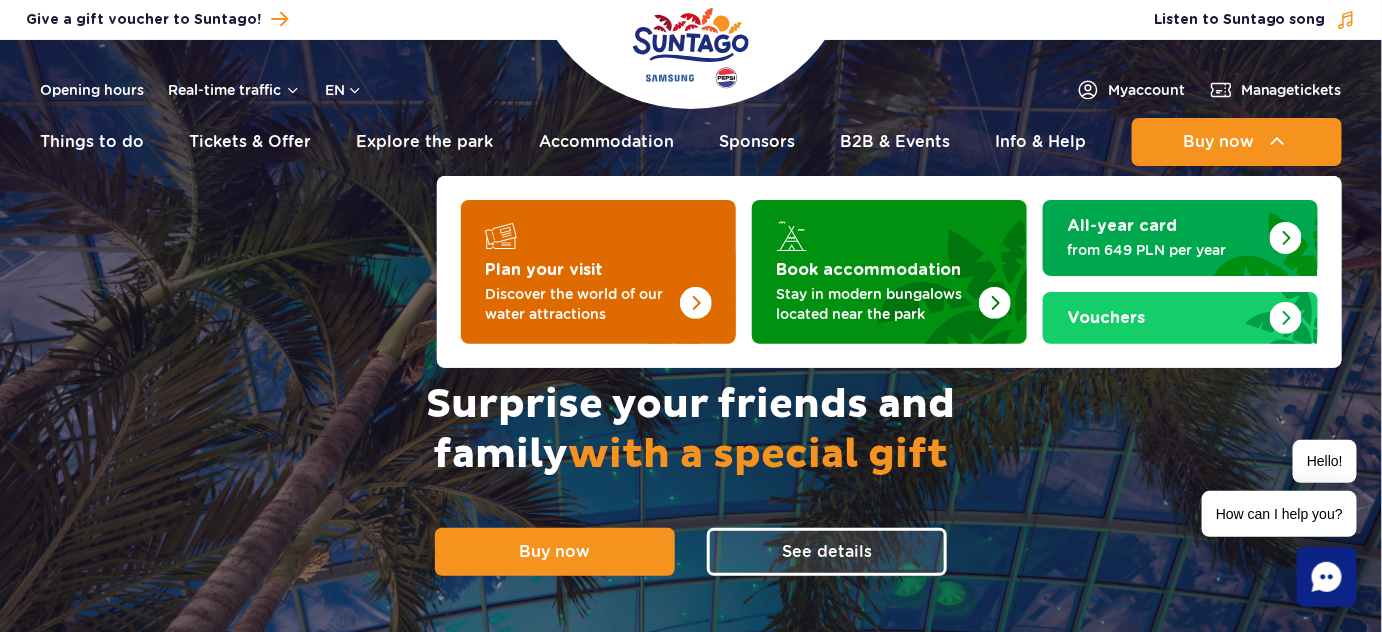 click on "Discover the world of our water attractions" at bounding box center (582, 304) 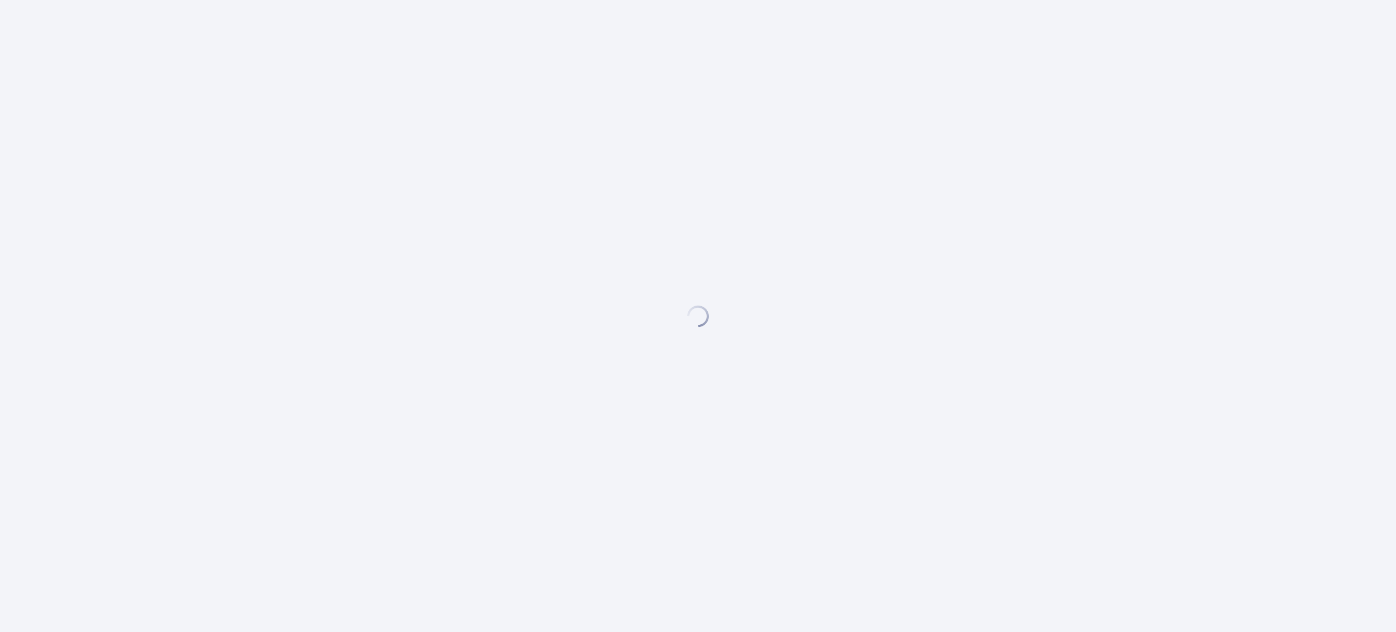 scroll, scrollTop: 0, scrollLeft: 0, axis: both 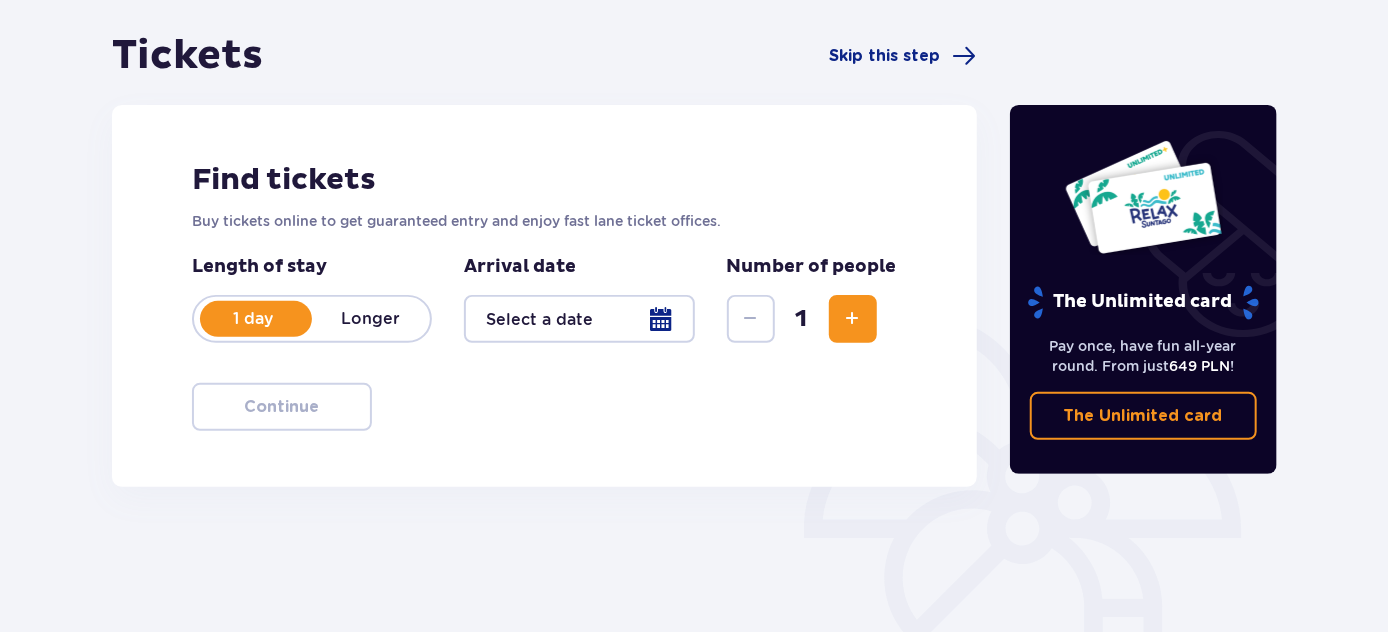 click on "1 day Longer" at bounding box center (312, 319) 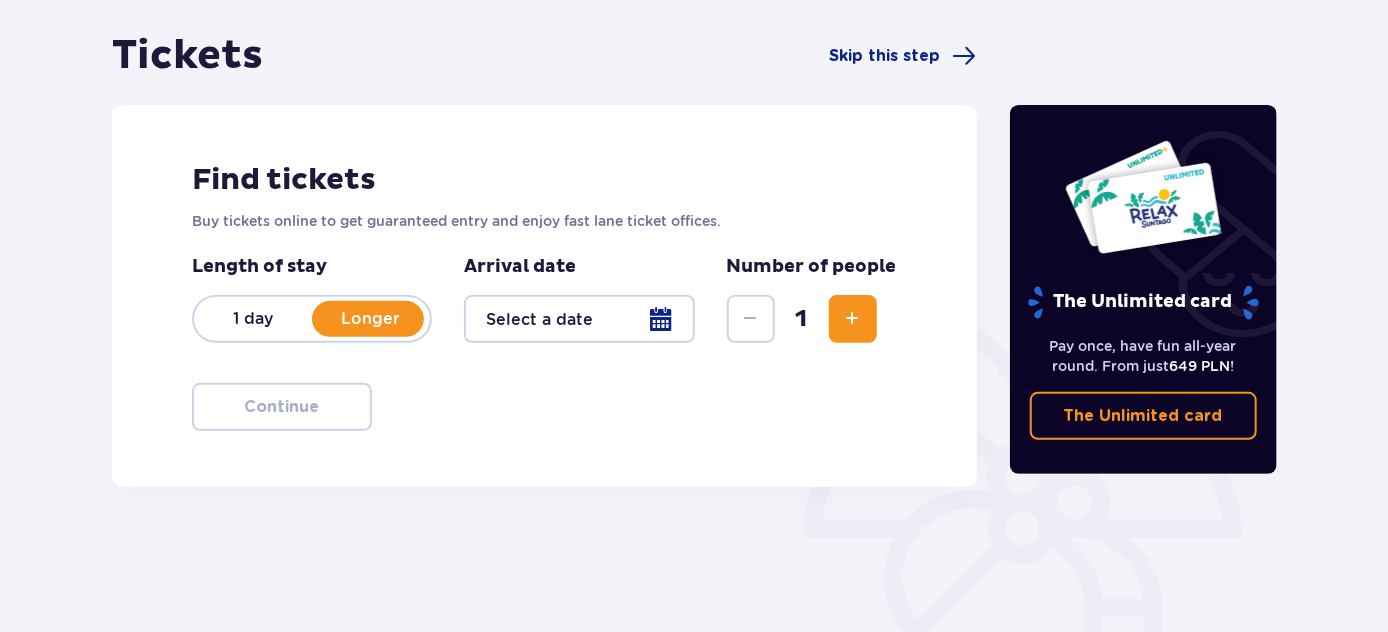 click at bounding box center (579, 319) 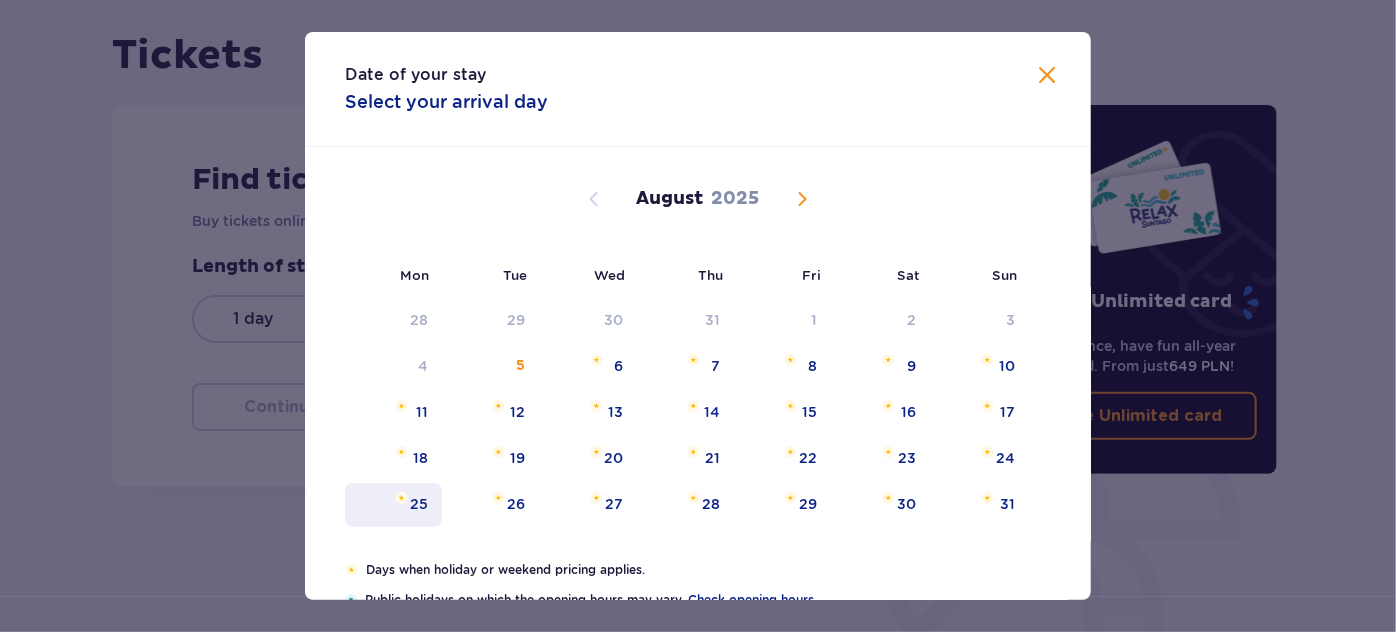 click on "25" at bounding box center [393, 505] 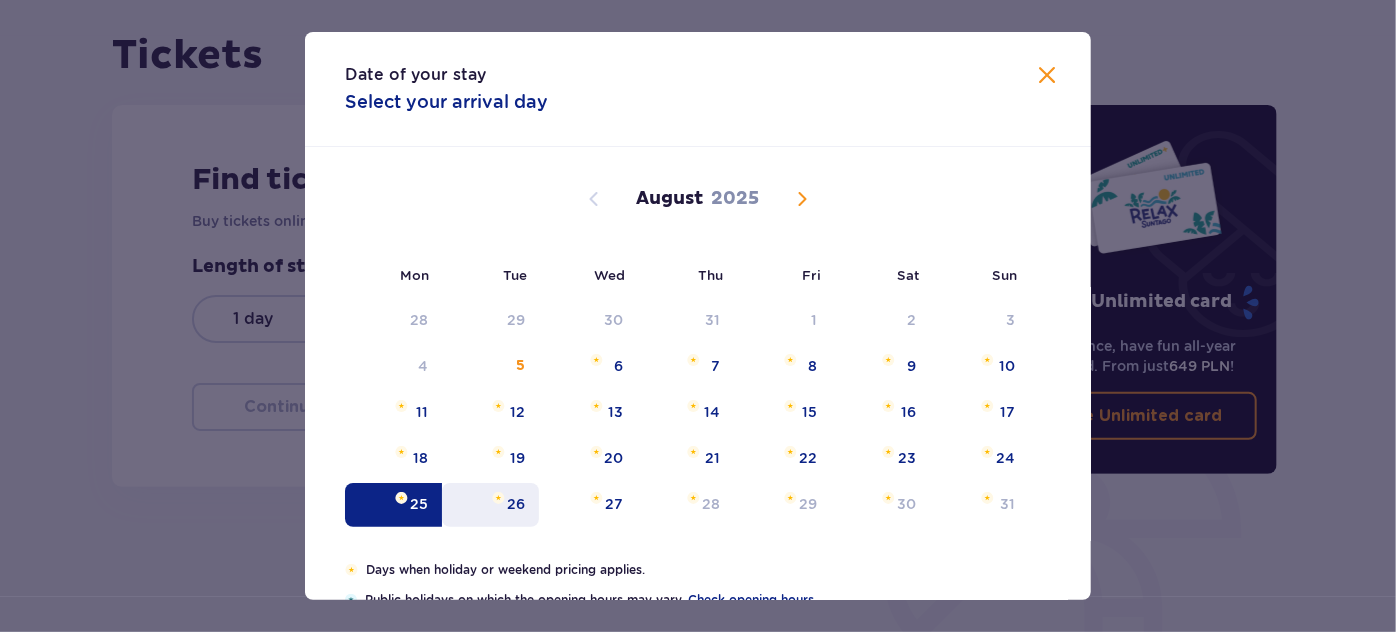 click on "26" at bounding box center (490, 505) 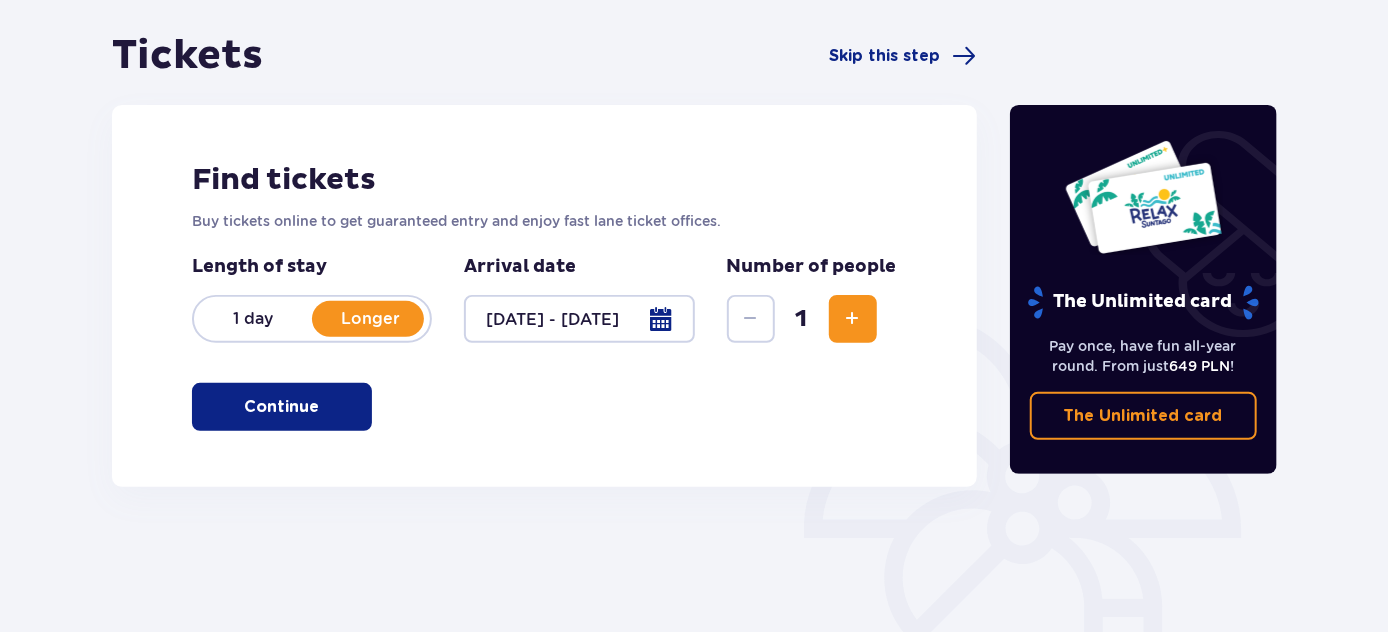 click at bounding box center (853, 319) 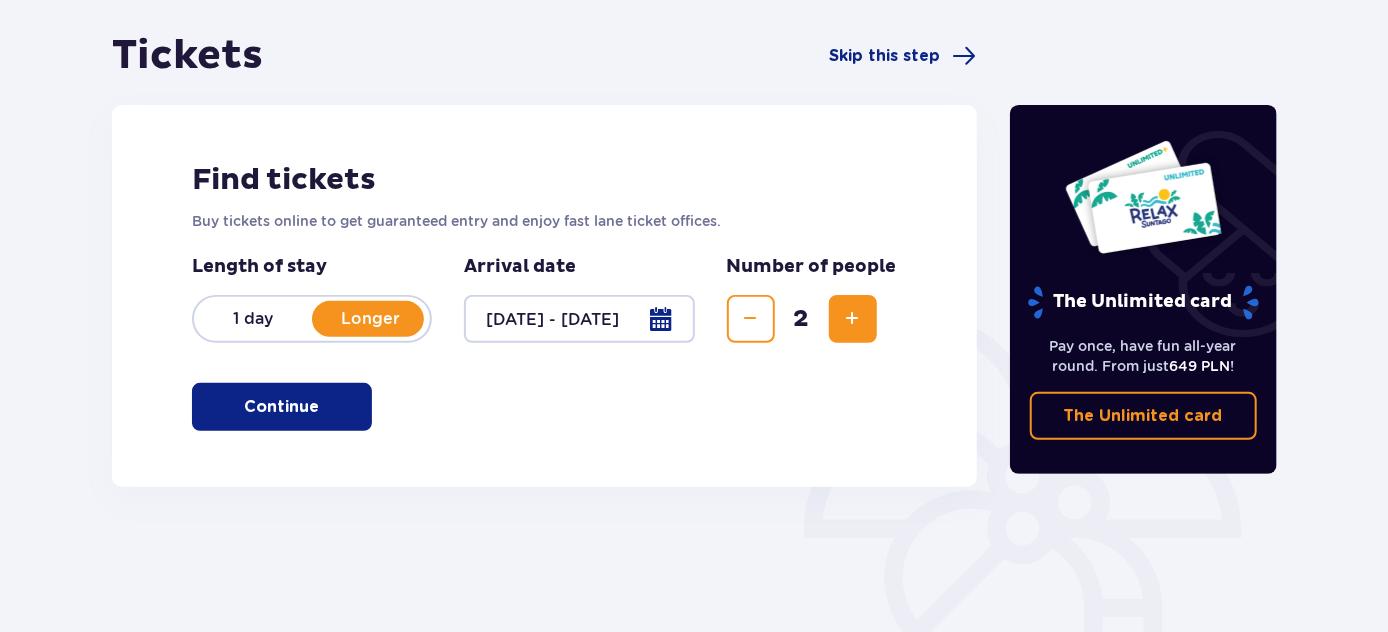 click at bounding box center (853, 319) 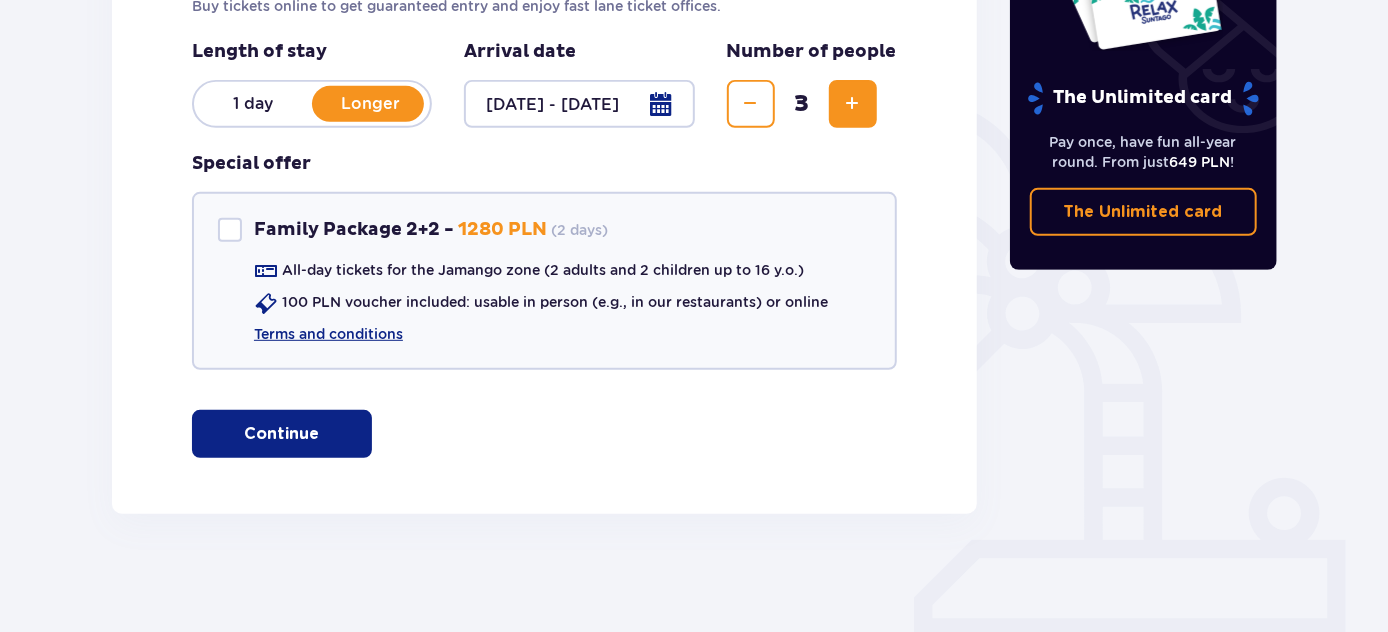 scroll, scrollTop: 397, scrollLeft: 0, axis: vertical 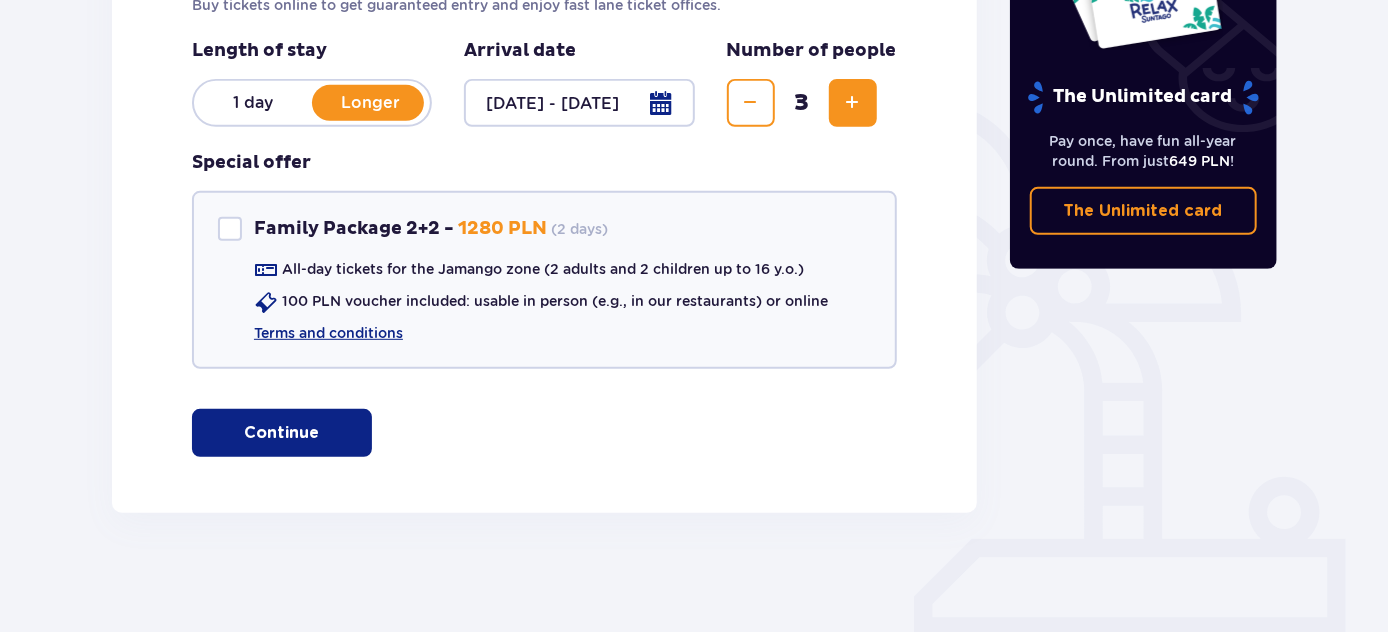 click on "Continue" at bounding box center (282, 433) 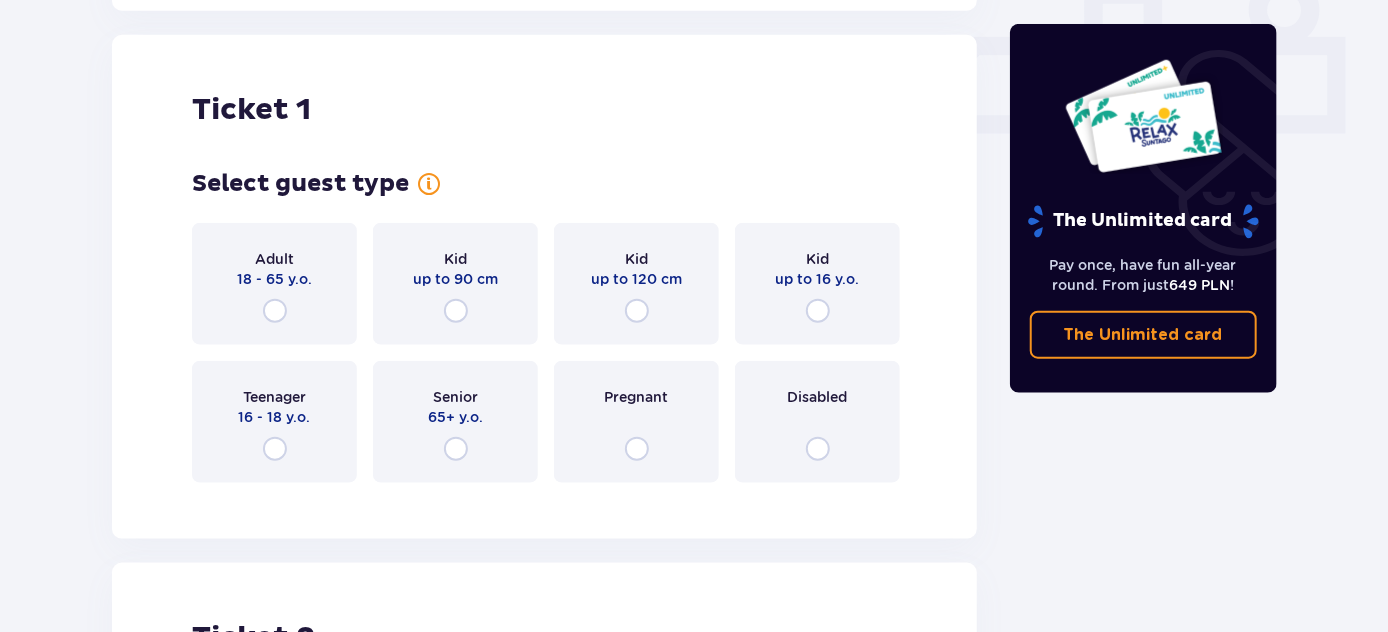 scroll, scrollTop: 909, scrollLeft: 0, axis: vertical 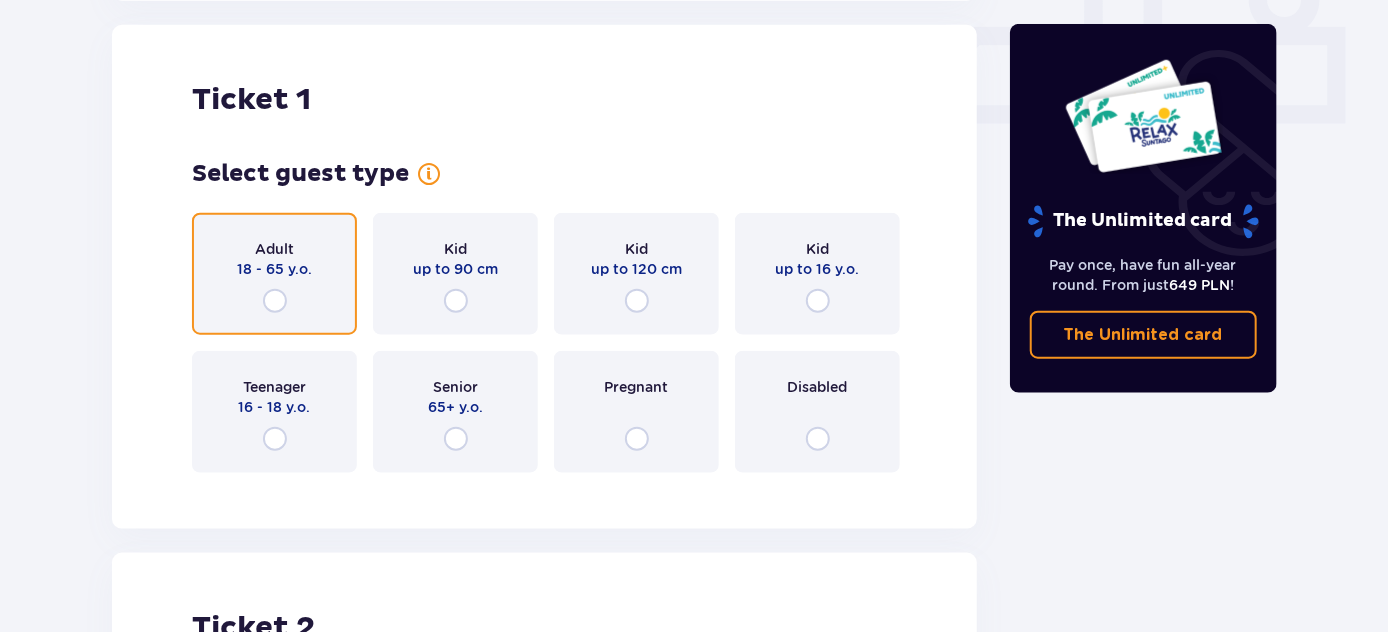 click at bounding box center (275, 301) 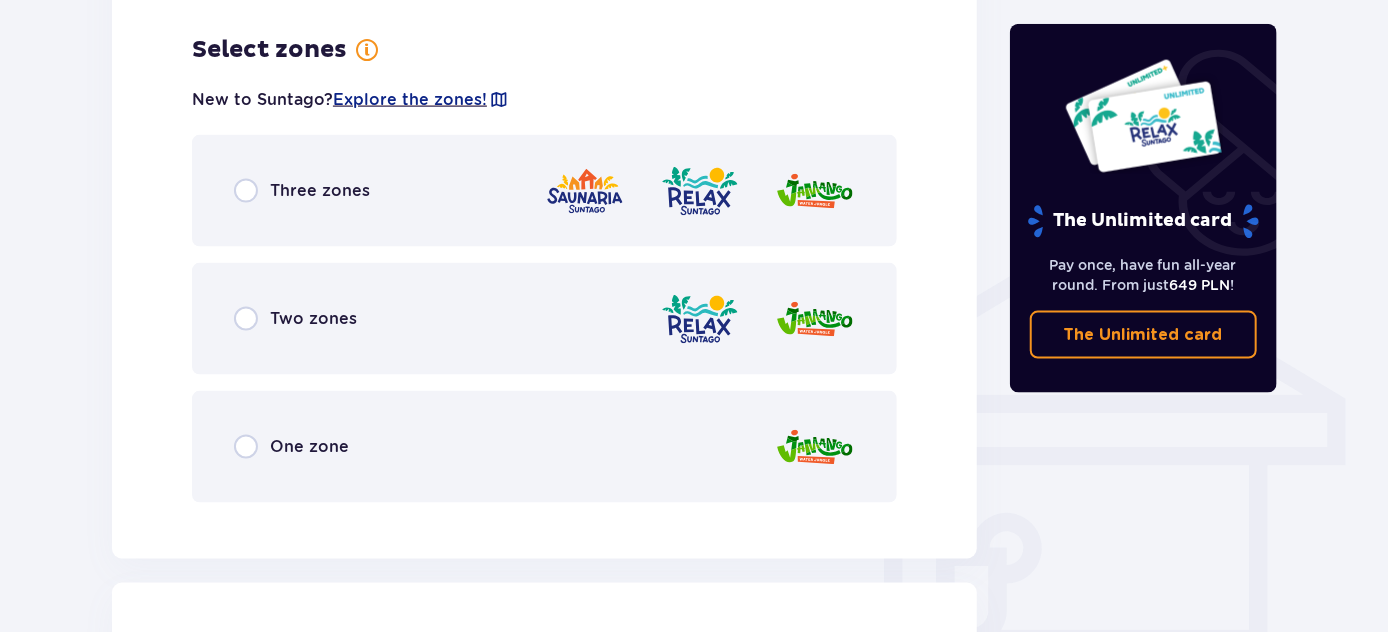 scroll, scrollTop: 1397, scrollLeft: 0, axis: vertical 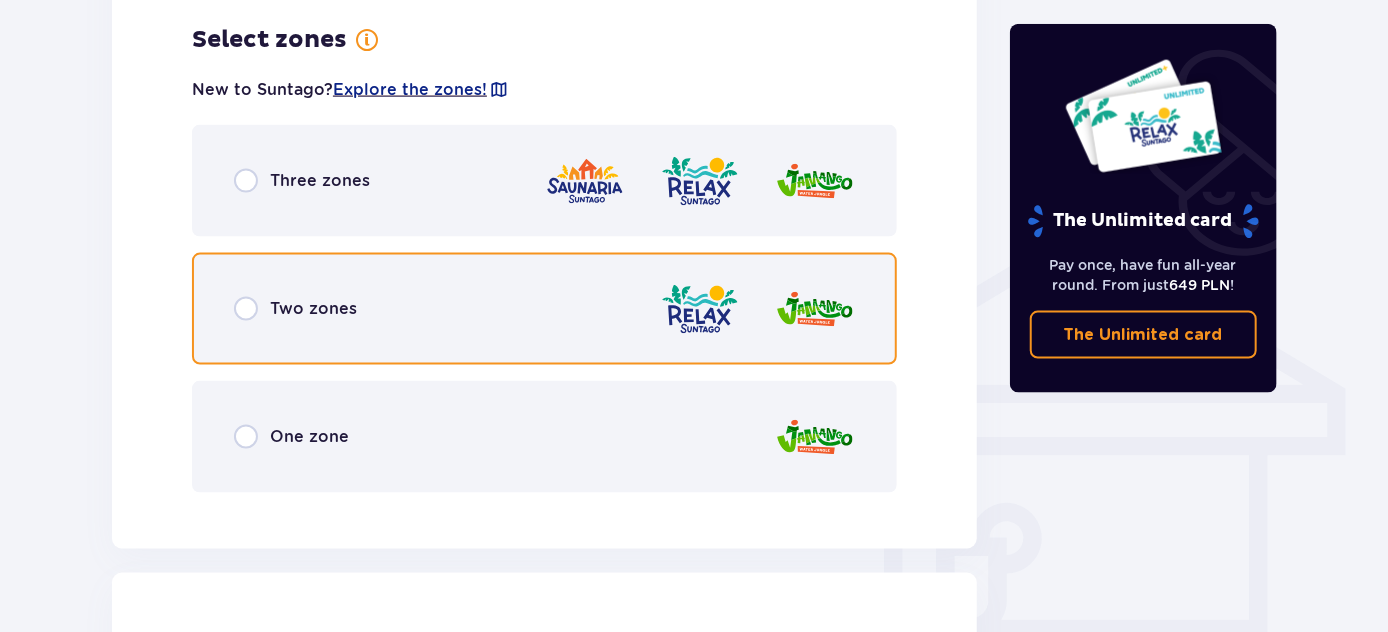 click at bounding box center [246, 309] 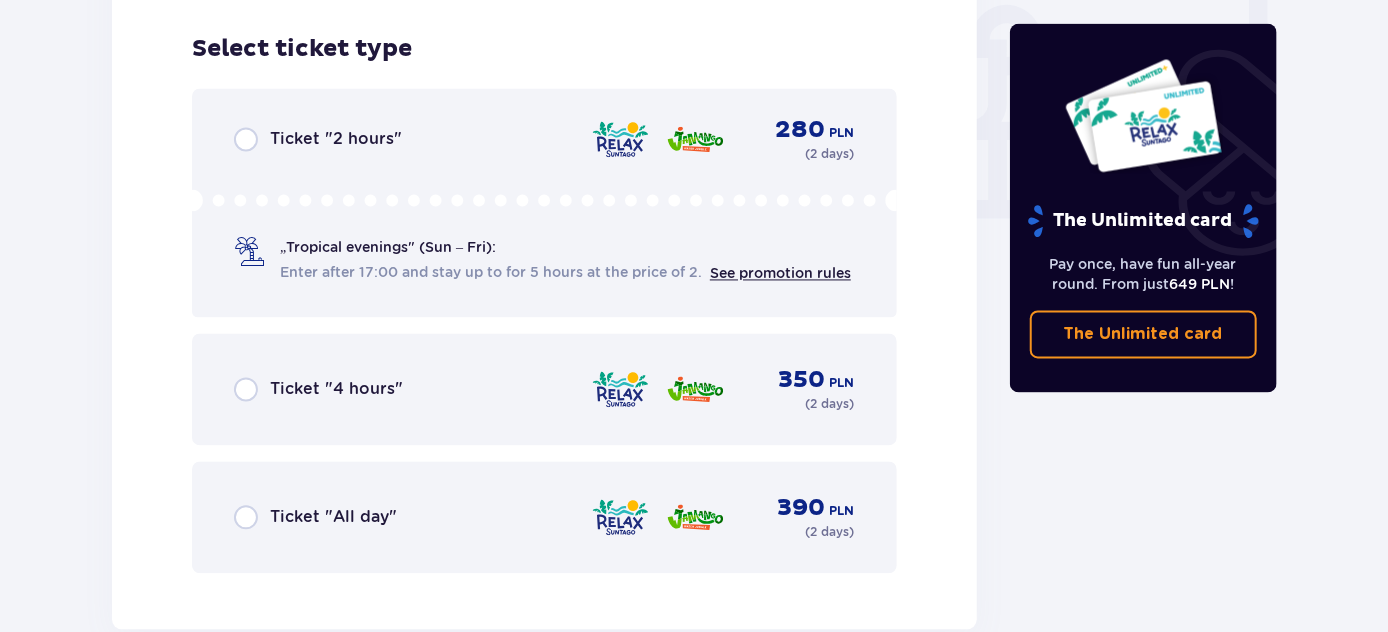 scroll, scrollTop: 1904, scrollLeft: 0, axis: vertical 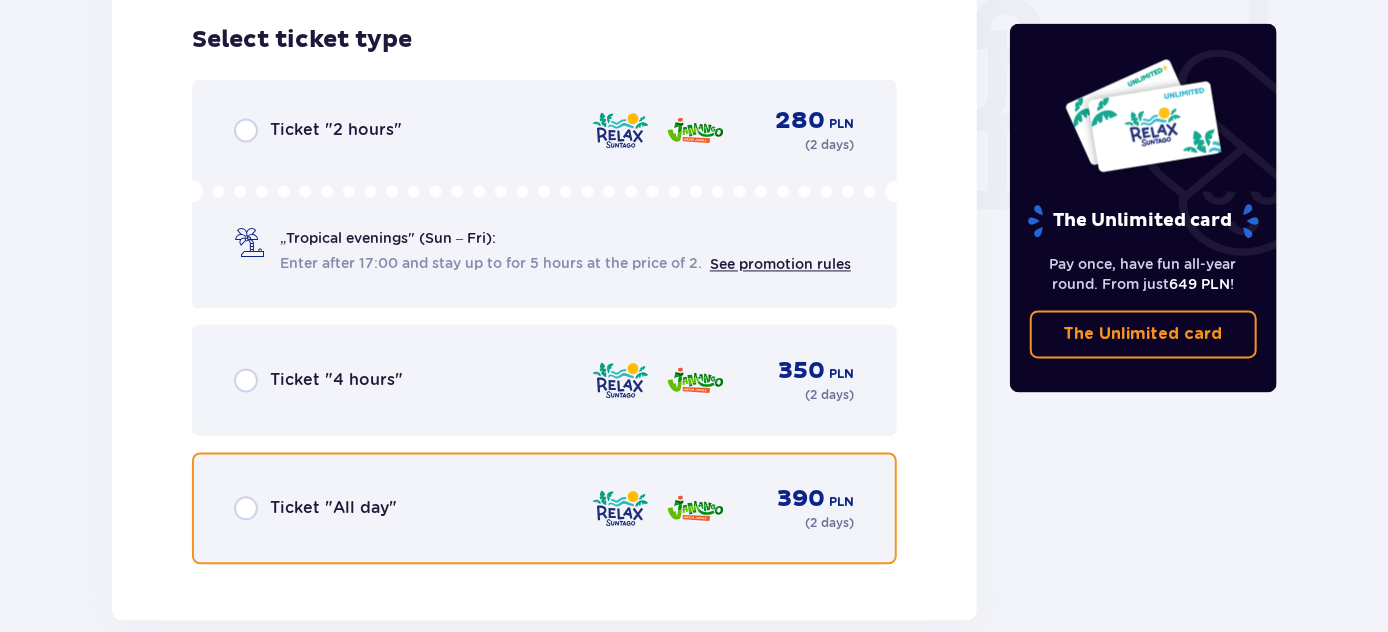click at bounding box center [246, 509] 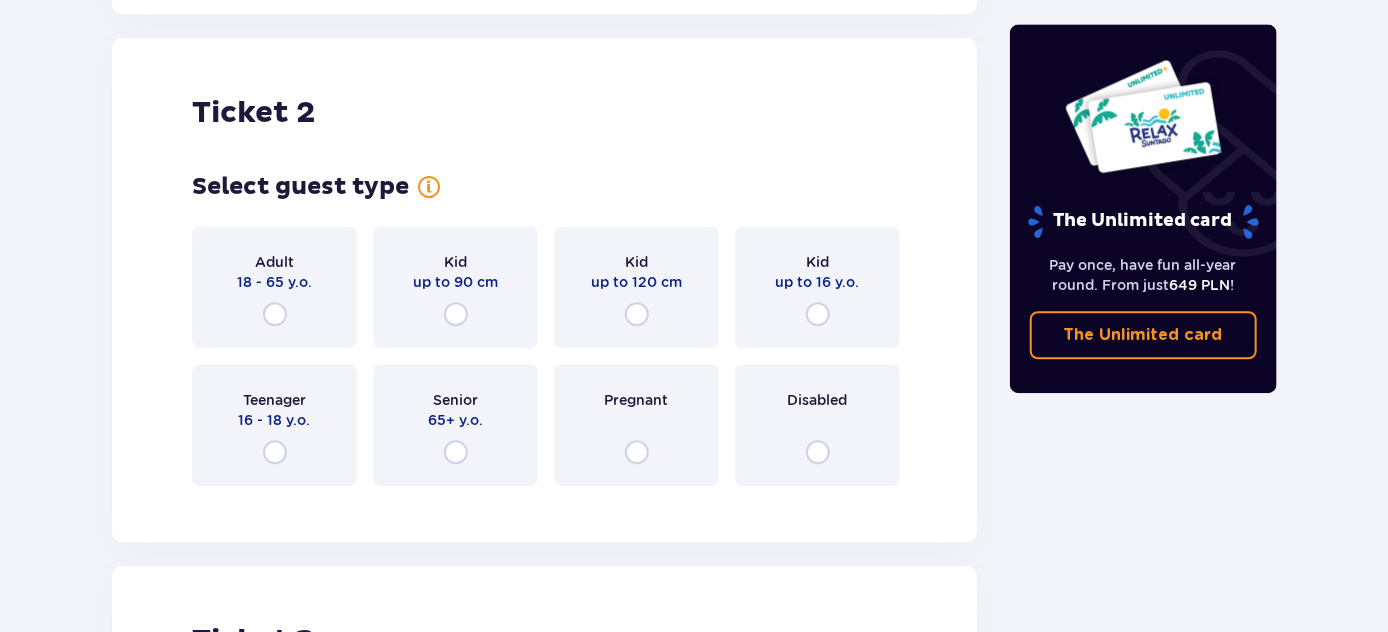 scroll, scrollTop: 2522, scrollLeft: 0, axis: vertical 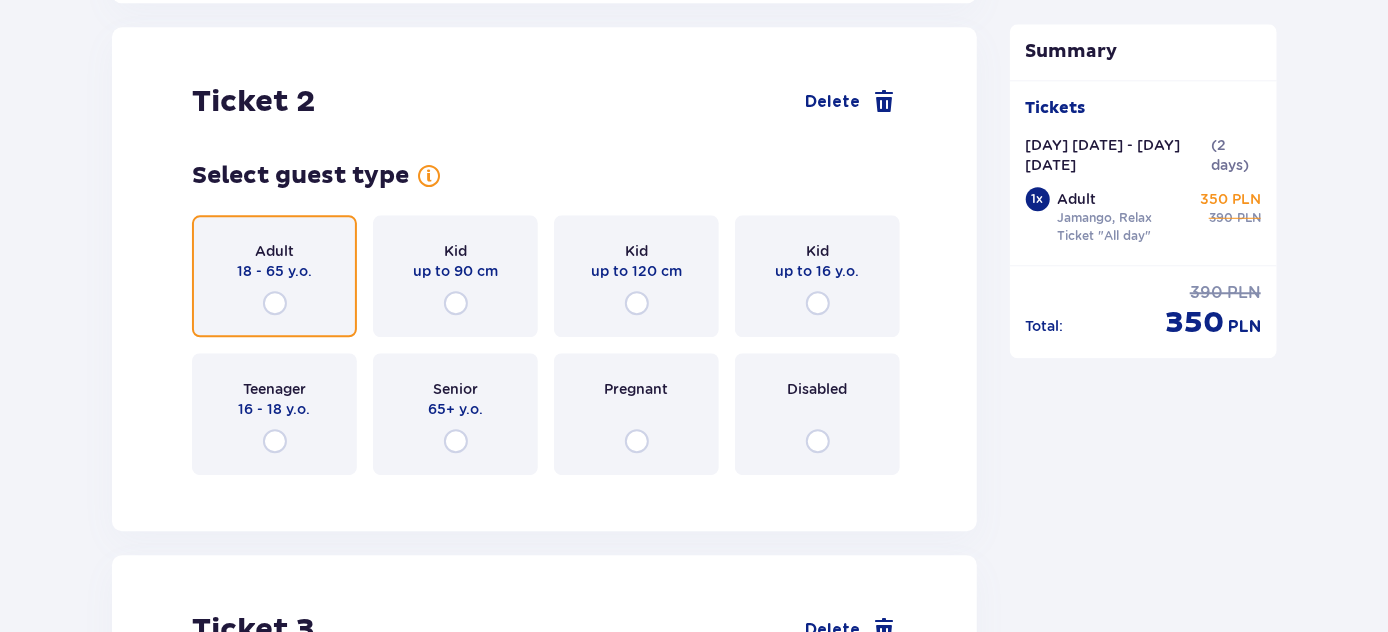 click at bounding box center (275, 303) 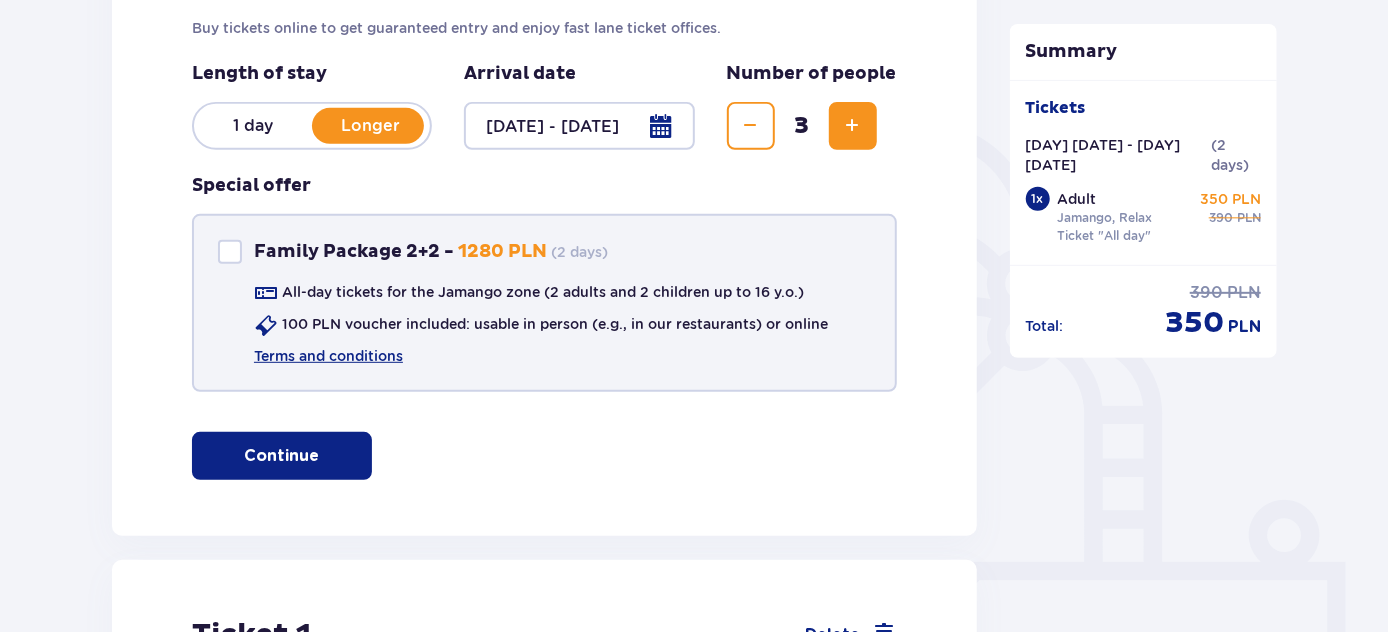 scroll, scrollTop: 0, scrollLeft: 0, axis: both 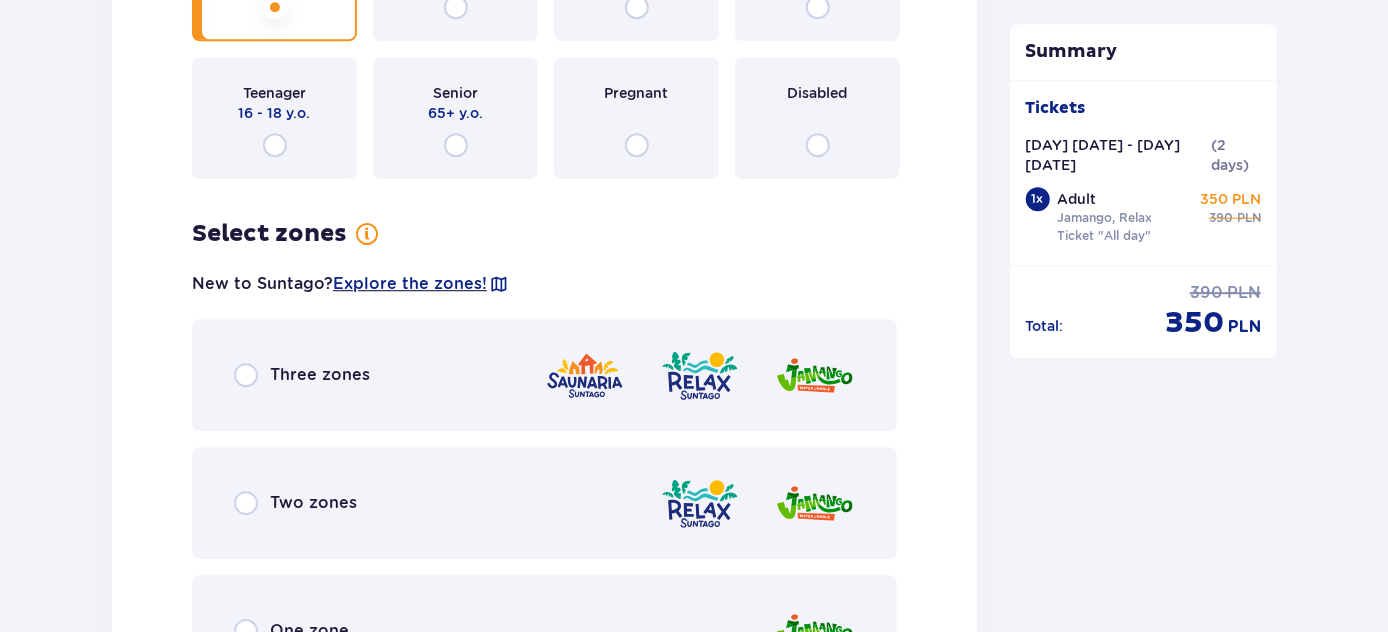 click on "Two zones" at bounding box center (544, 503) 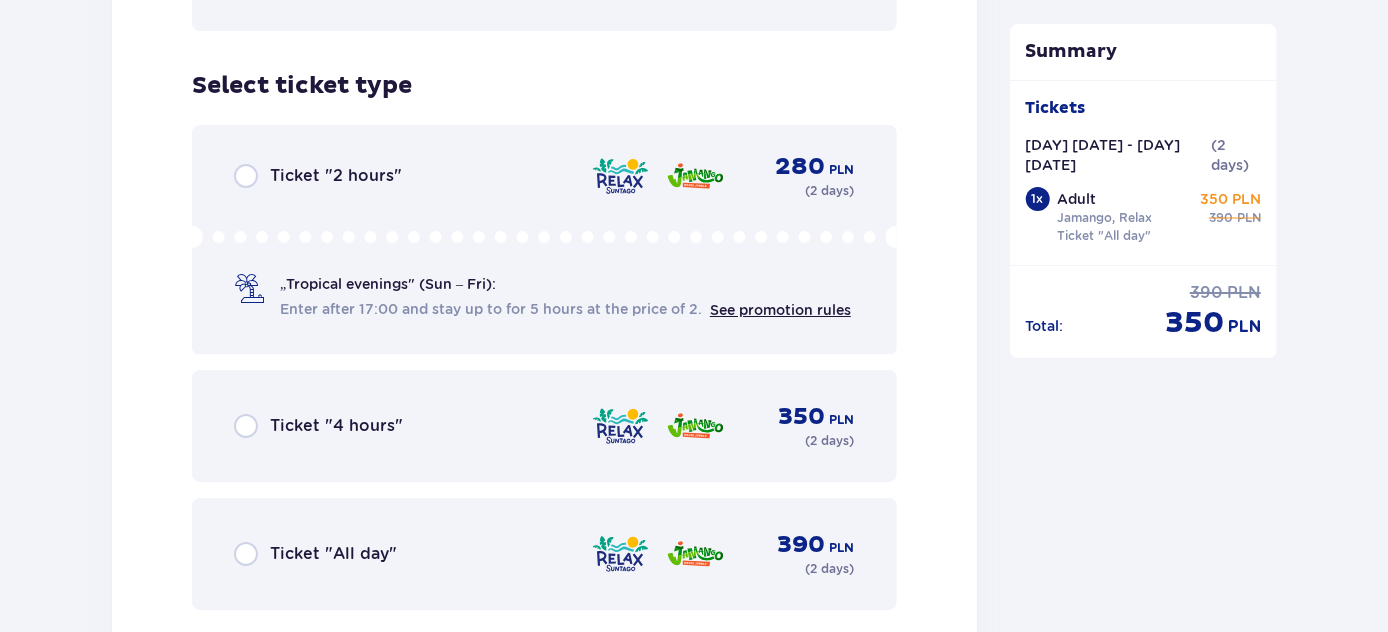 scroll, scrollTop: 3519, scrollLeft: 0, axis: vertical 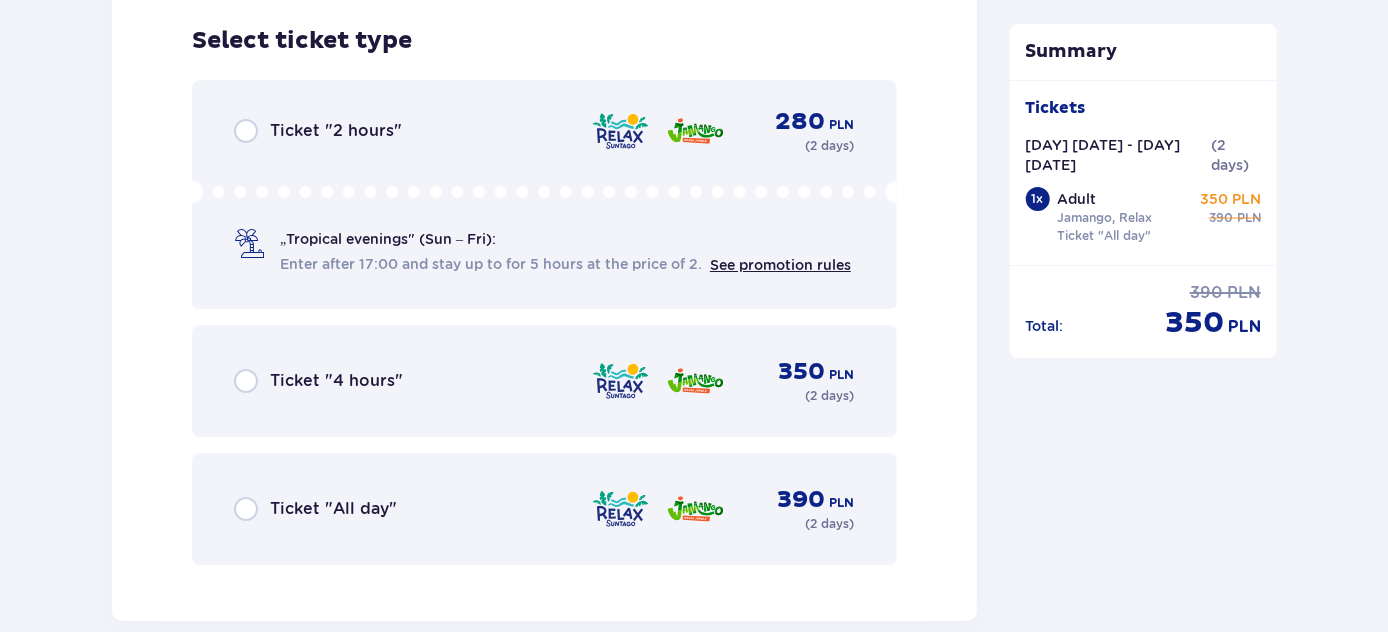 click on "Ticket "All day" 390 PLN ( 2 days )" at bounding box center [544, 509] 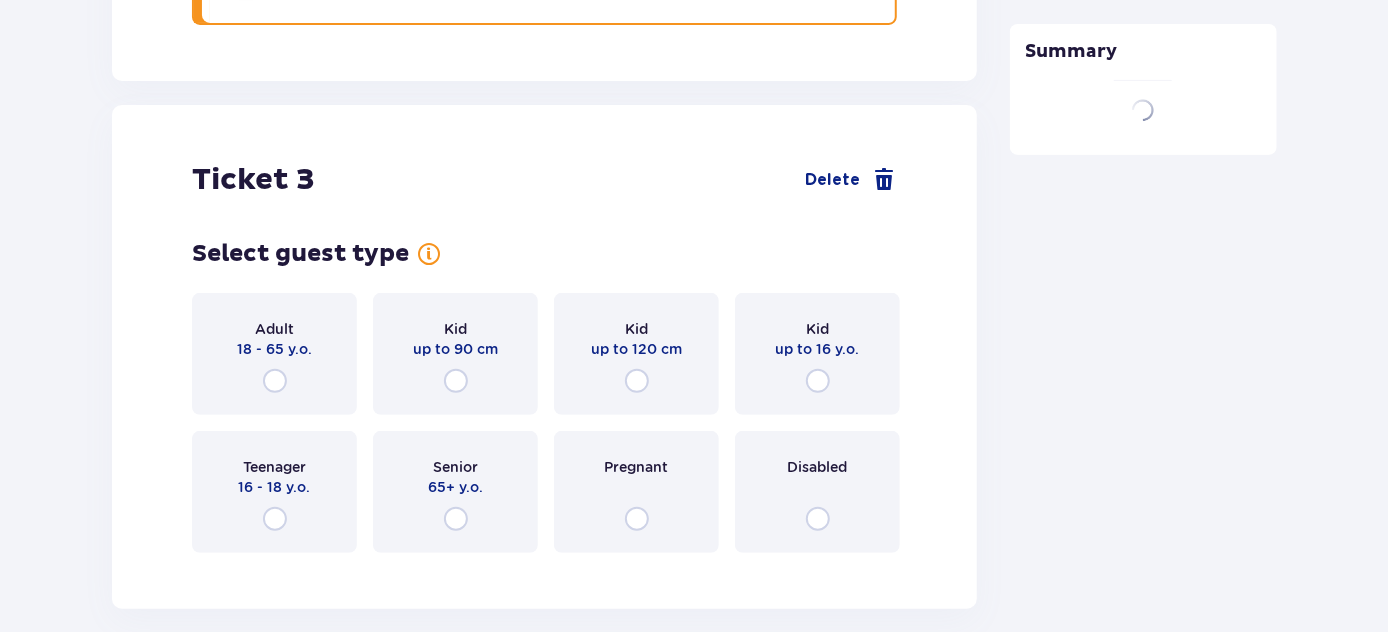 scroll, scrollTop: 4136, scrollLeft: 0, axis: vertical 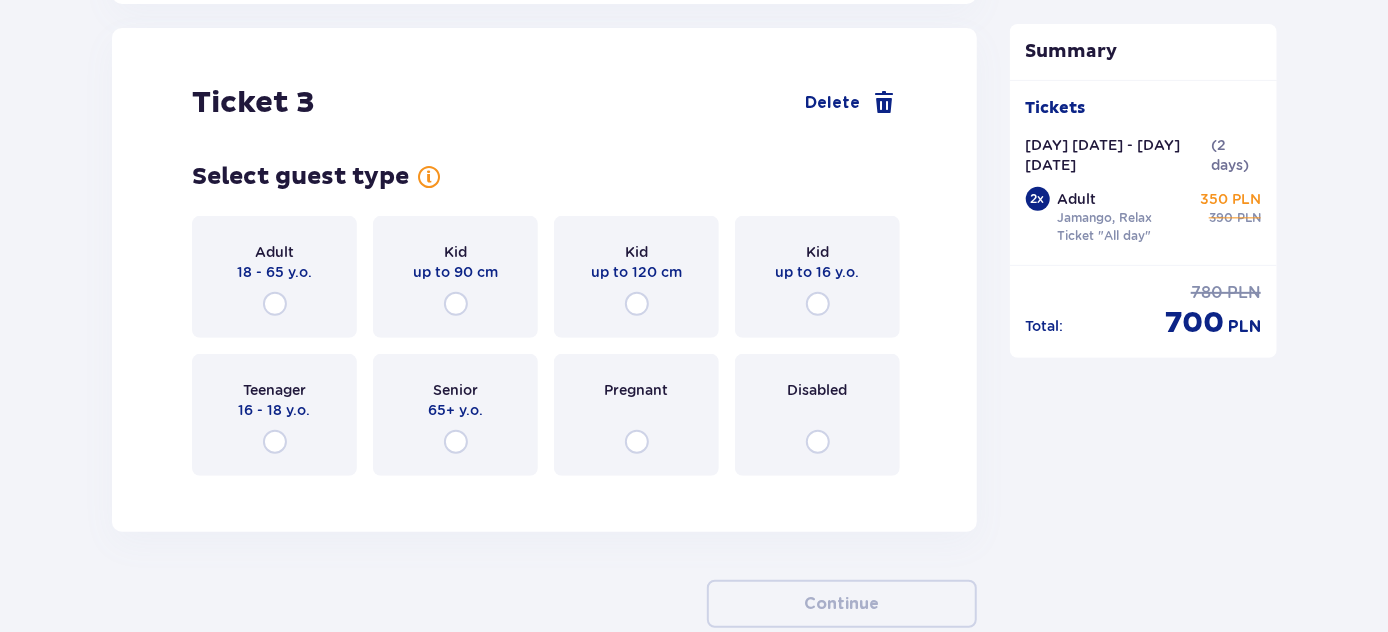 click on "Adult 18 - 65 y.o." at bounding box center [274, 277] 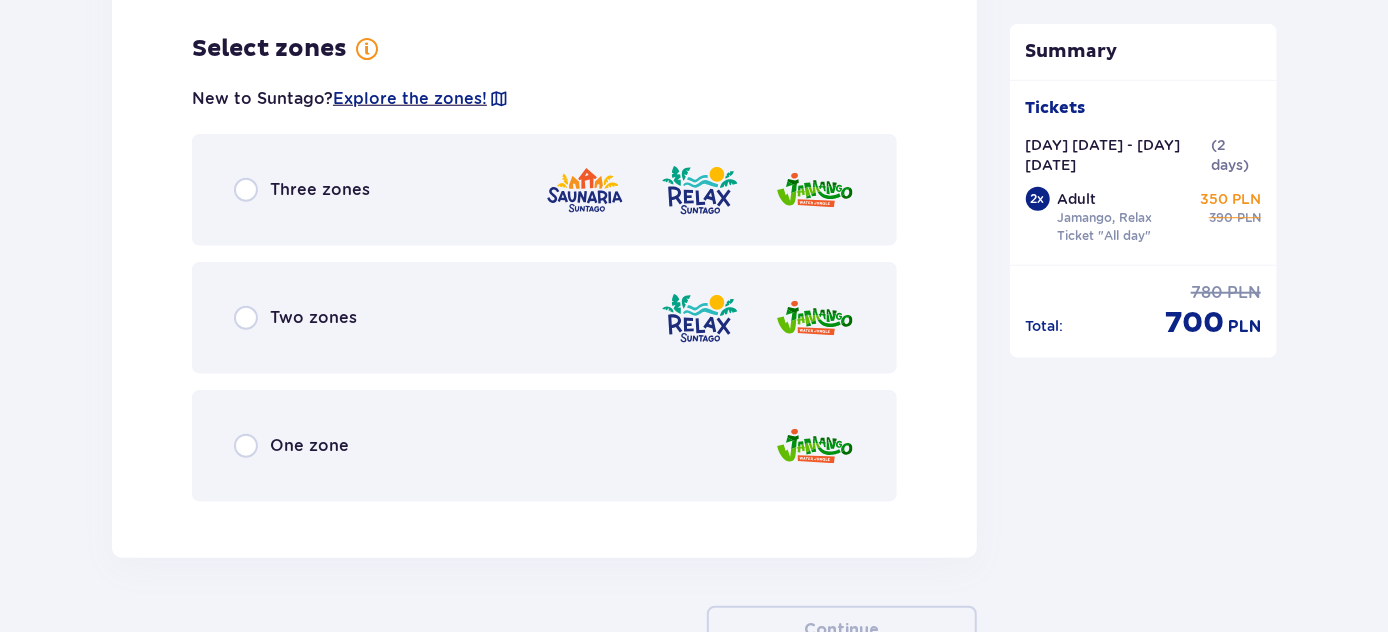 scroll, scrollTop: 4624, scrollLeft: 0, axis: vertical 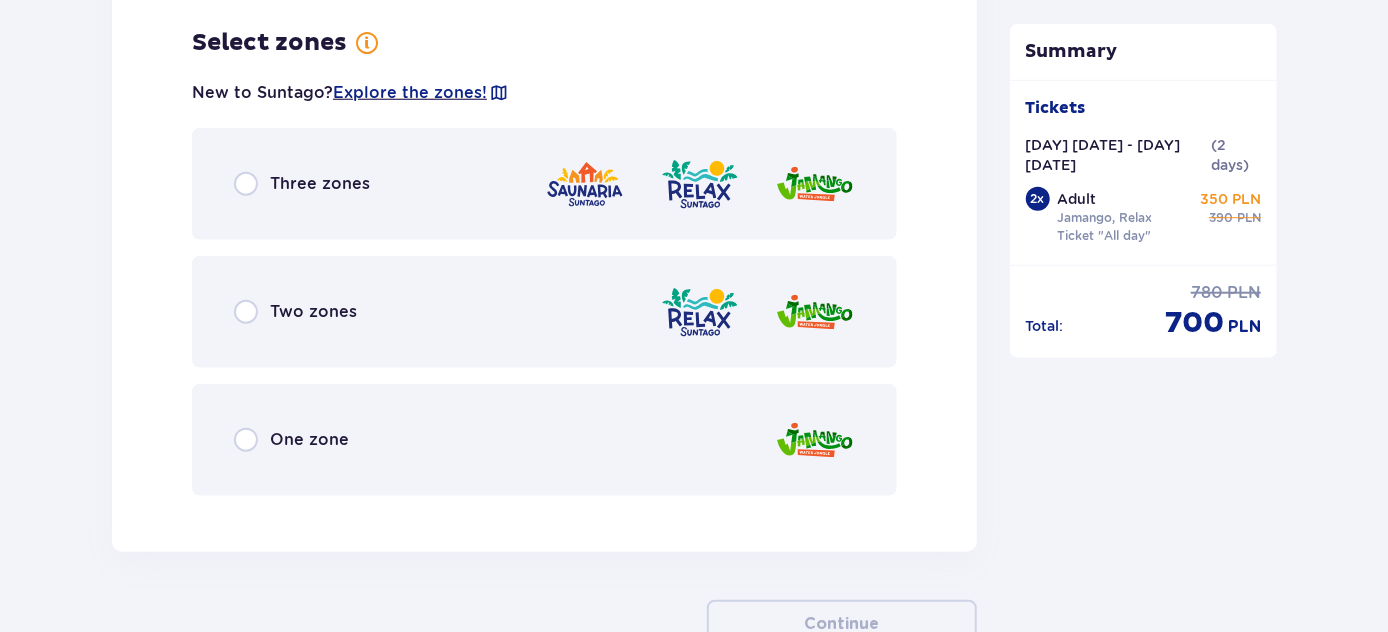 click on "Two zones" at bounding box center [313, 312] 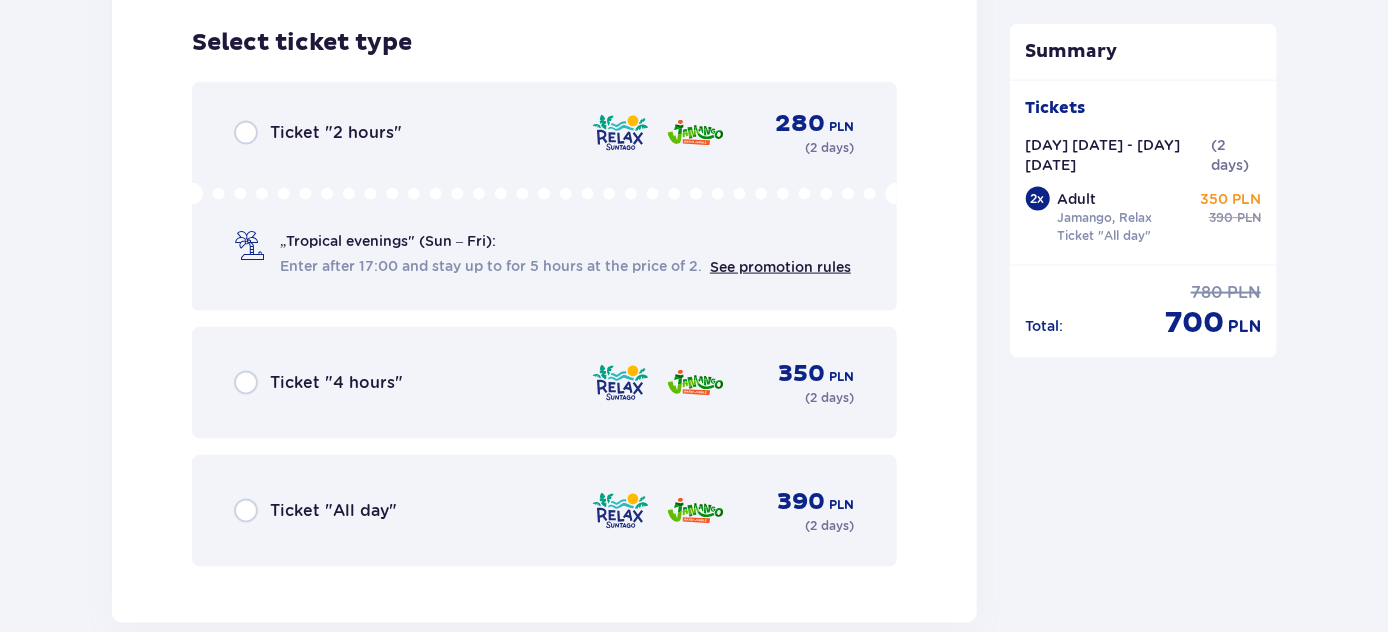 scroll, scrollTop: 5133, scrollLeft: 0, axis: vertical 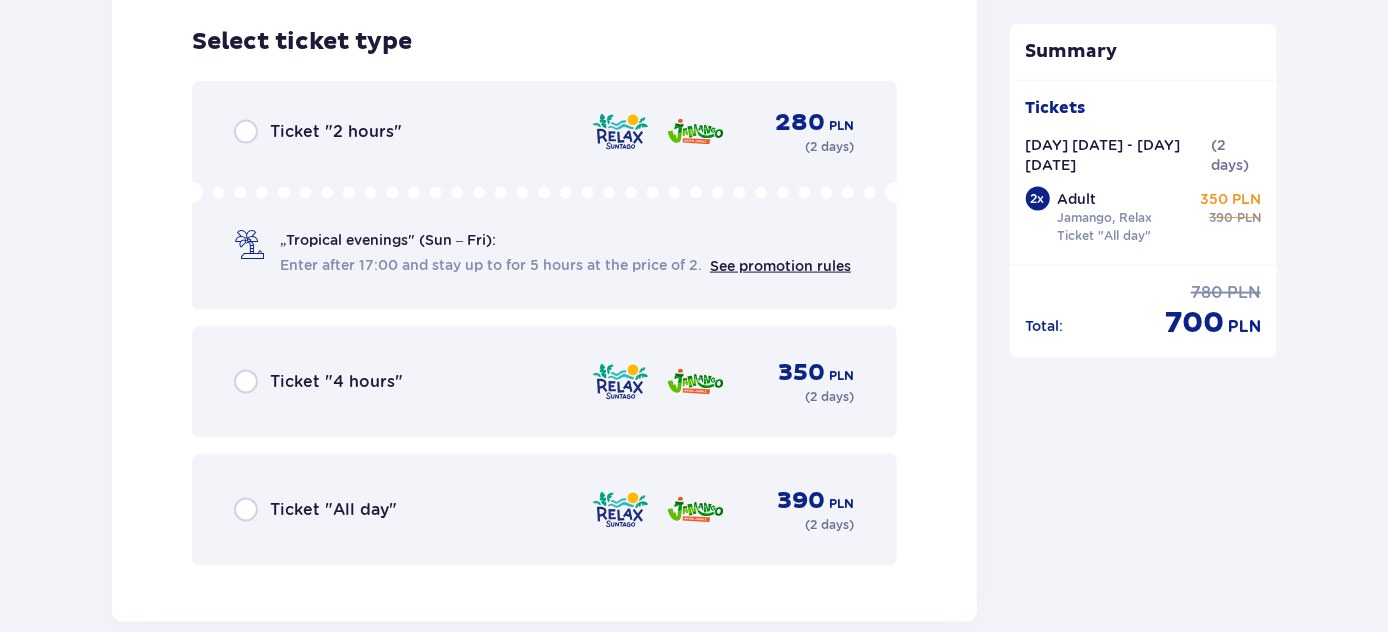click on "Ticket "All day" 390 PLN ( 2 days )" at bounding box center (544, 510) 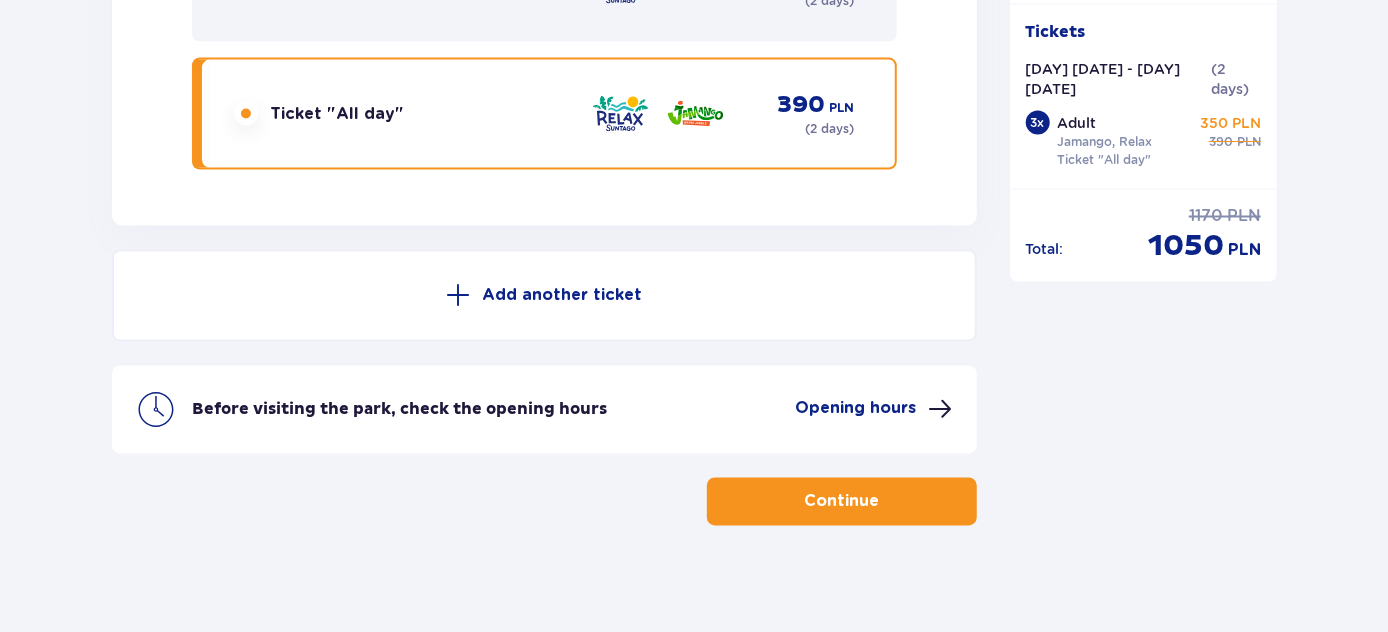 scroll, scrollTop: 5536, scrollLeft: 0, axis: vertical 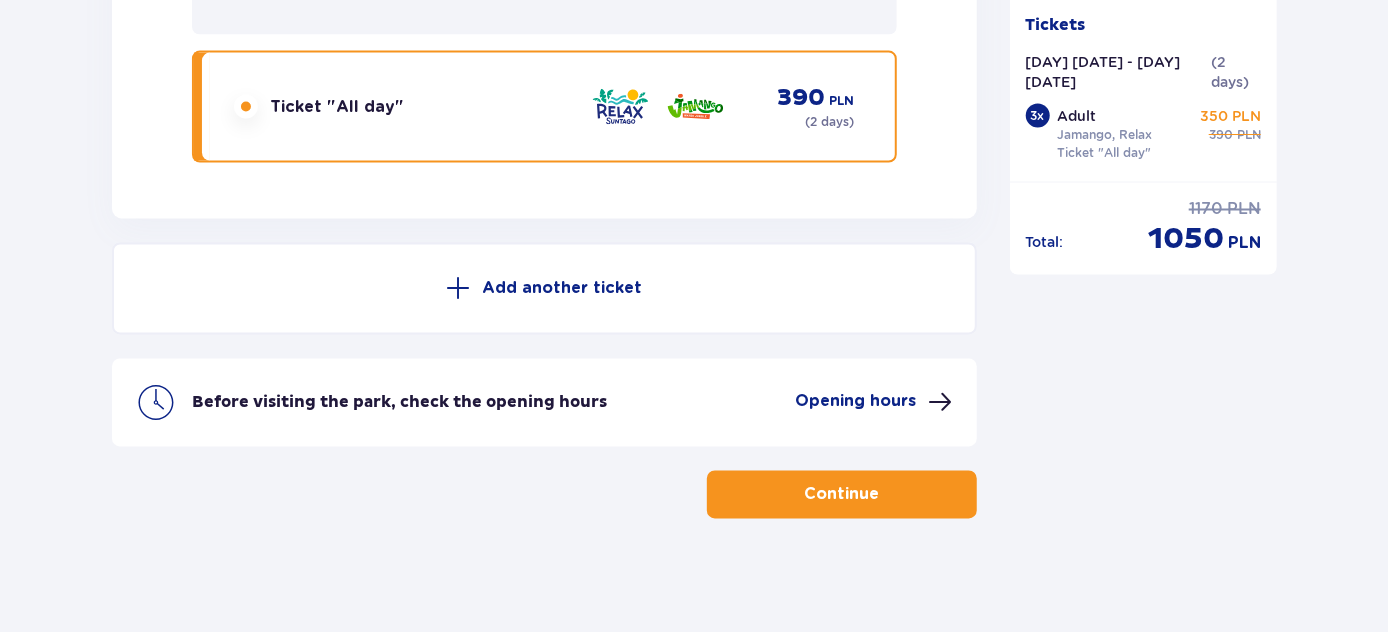 click on "Continue" at bounding box center (841, 495) 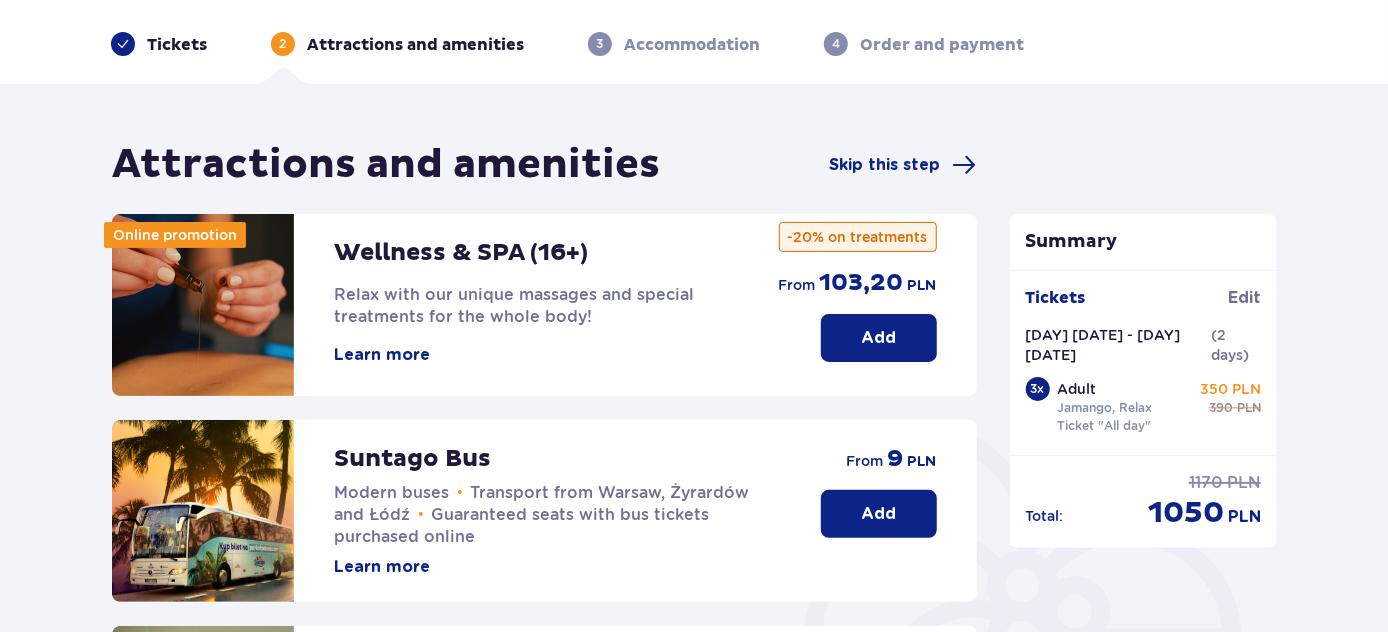 scroll, scrollTop: 0, scrollLeft: 0, axis: both 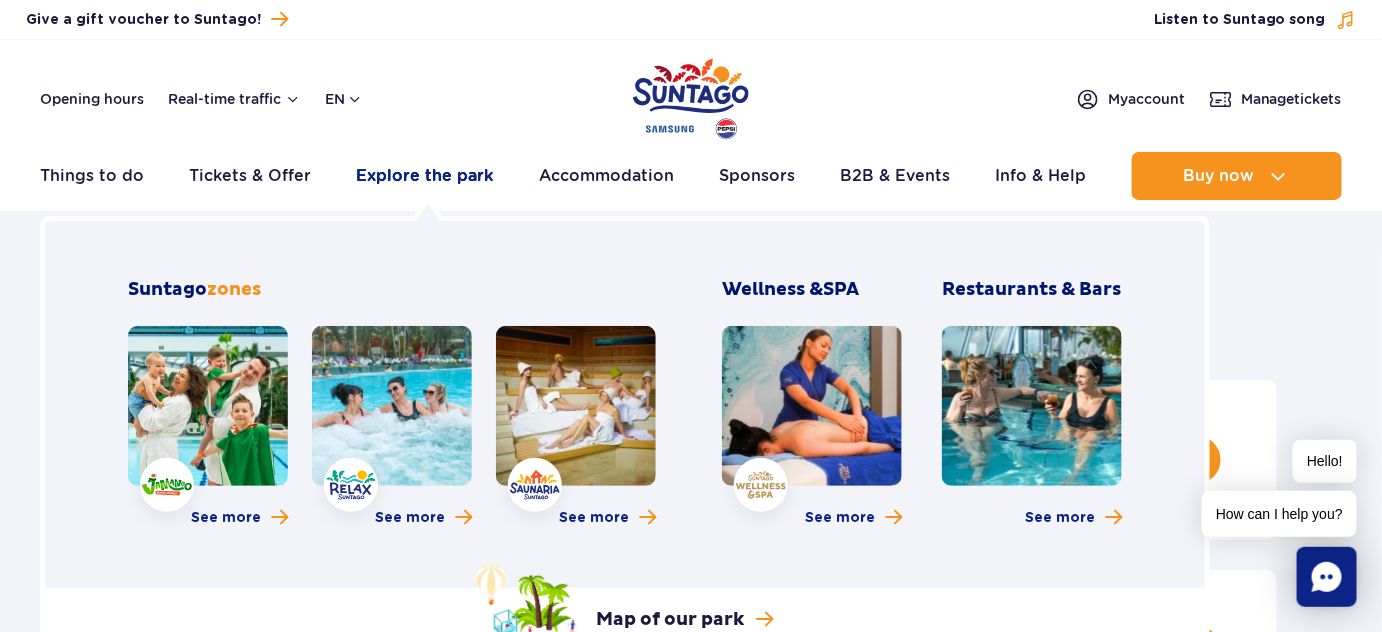 click on "Explore the park" at bounding box center (425, 176) 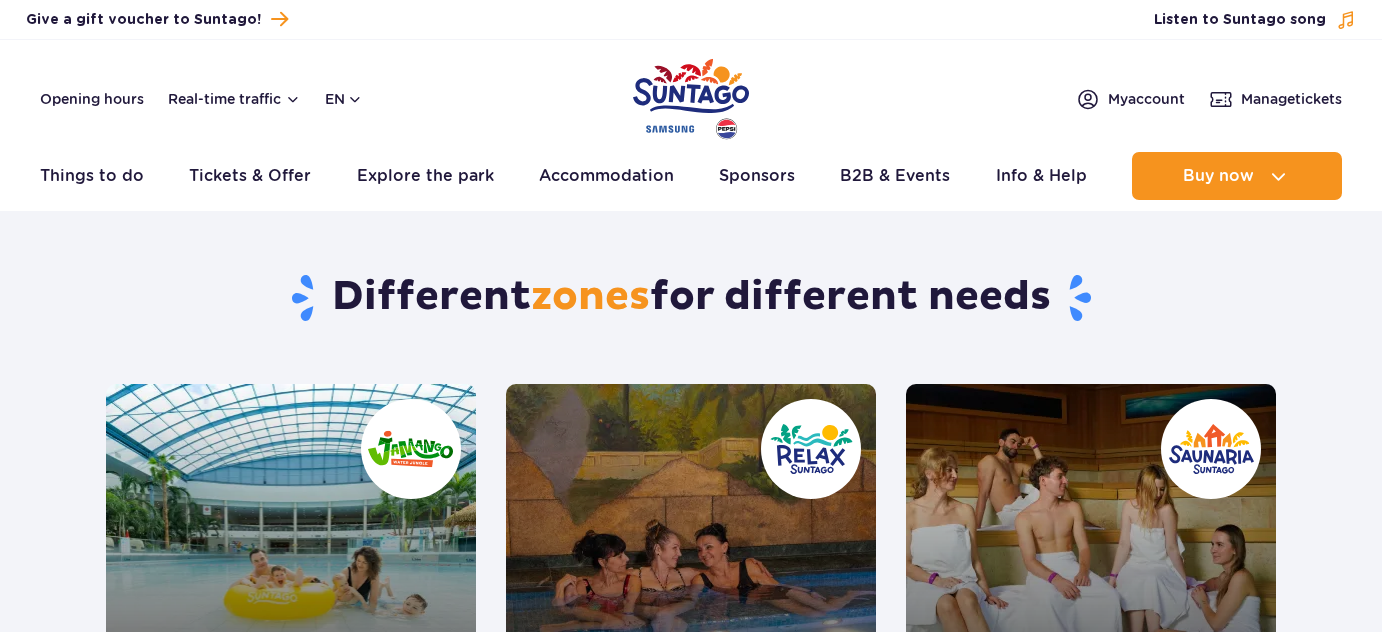 scroll, scrollTop: 0, scrollLeft: 0, axis: both 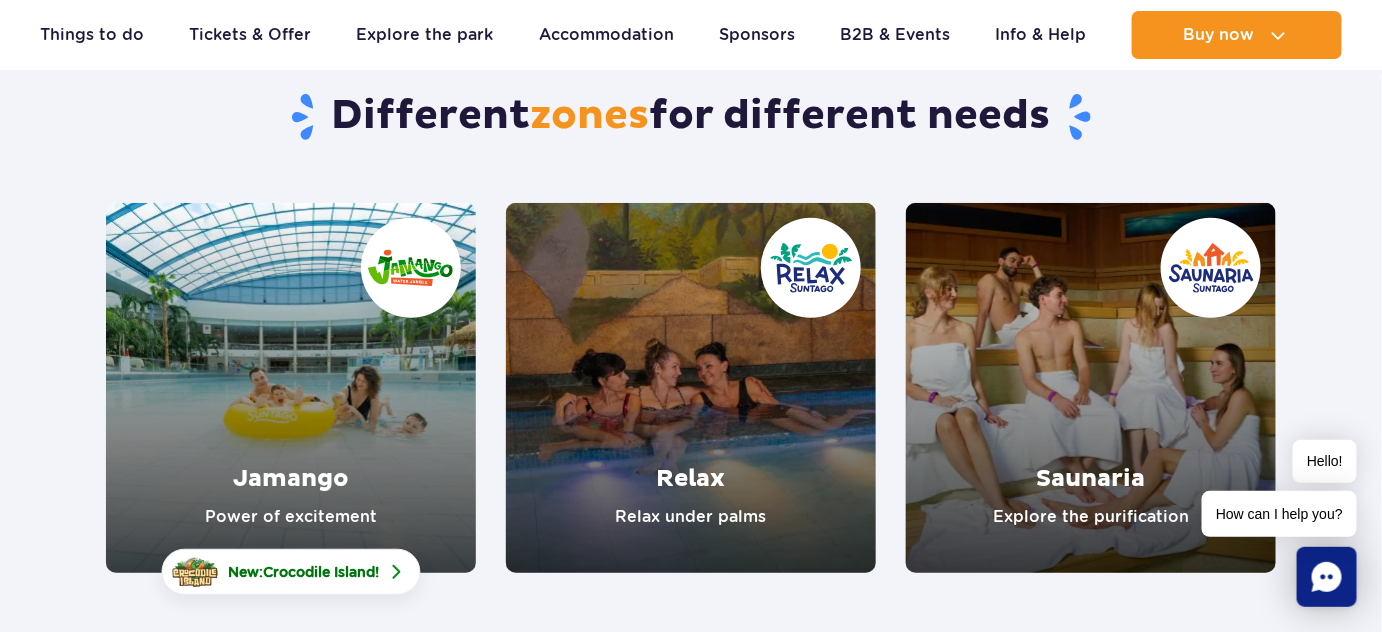 click at bounding box center [1091, 388] 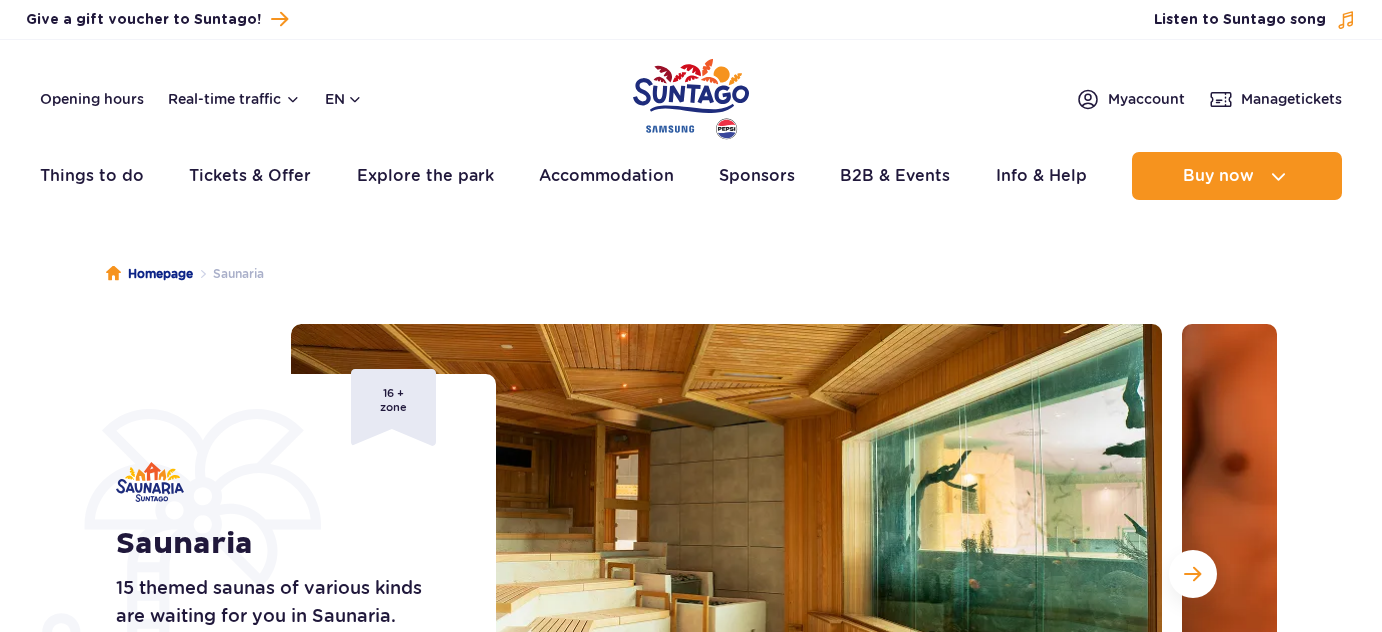 scroll, scrollTop: 0, scrollLeft: 0, axis: both 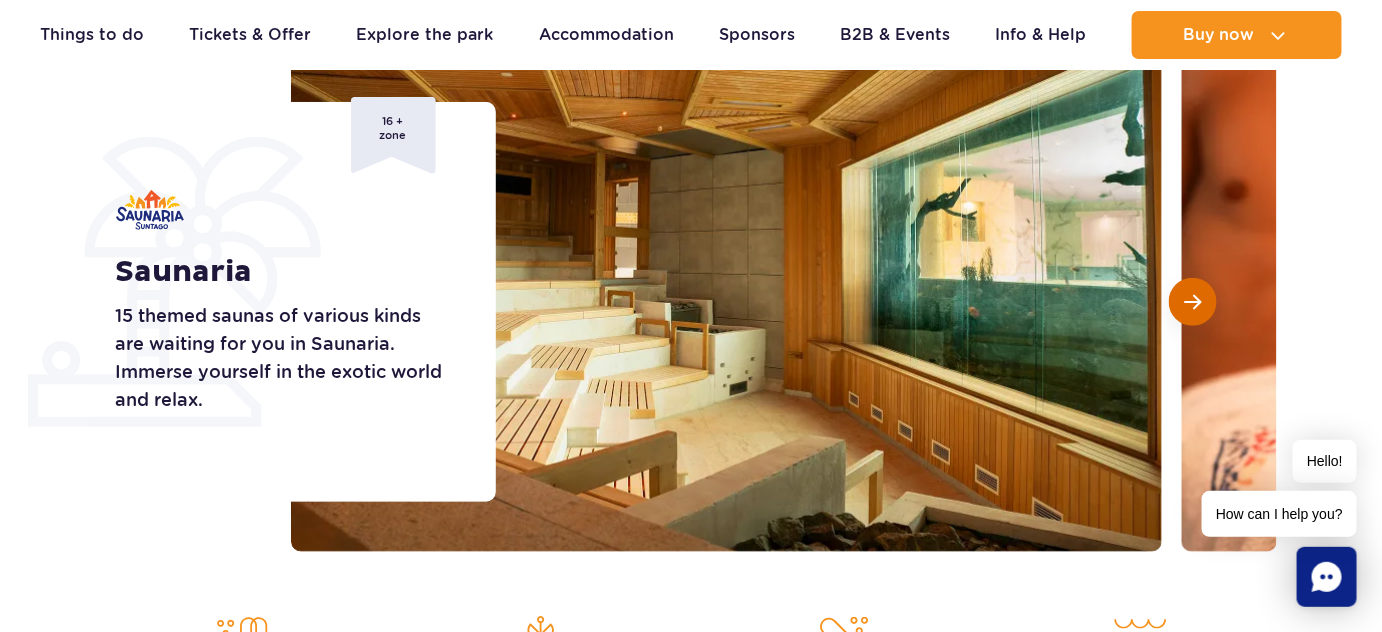 click at bounding box center [1192, 302] 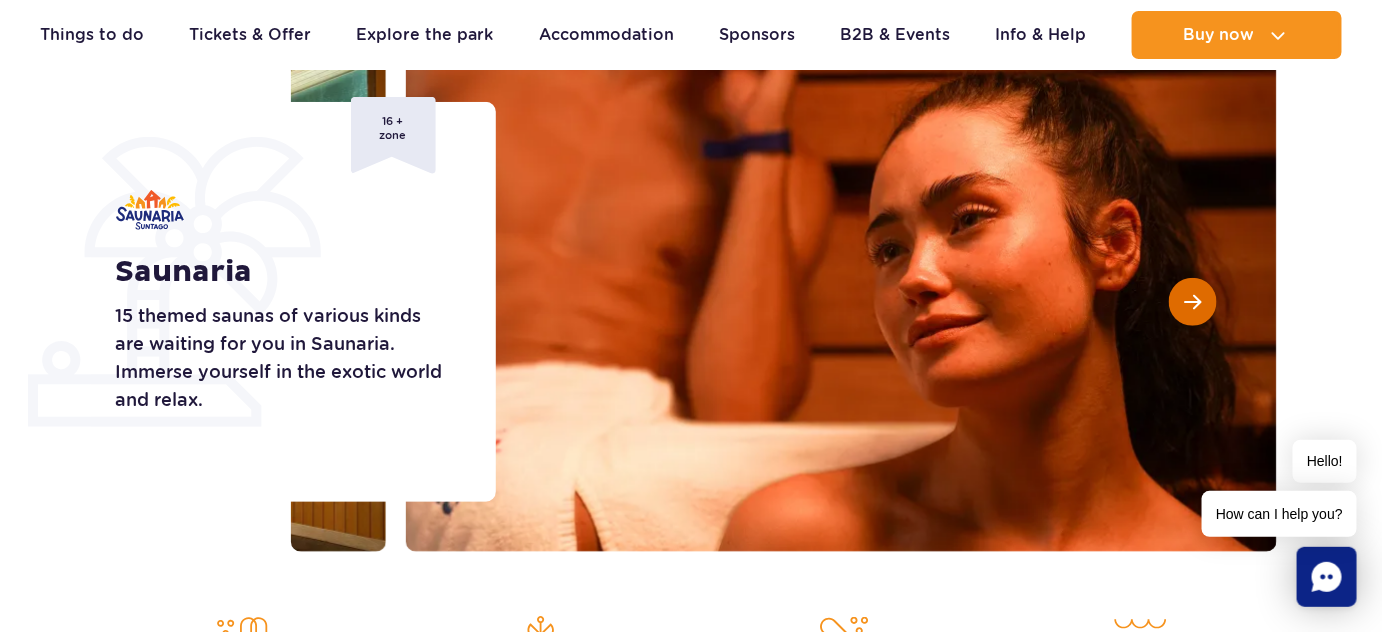 click at bounding box center [1192, 302] 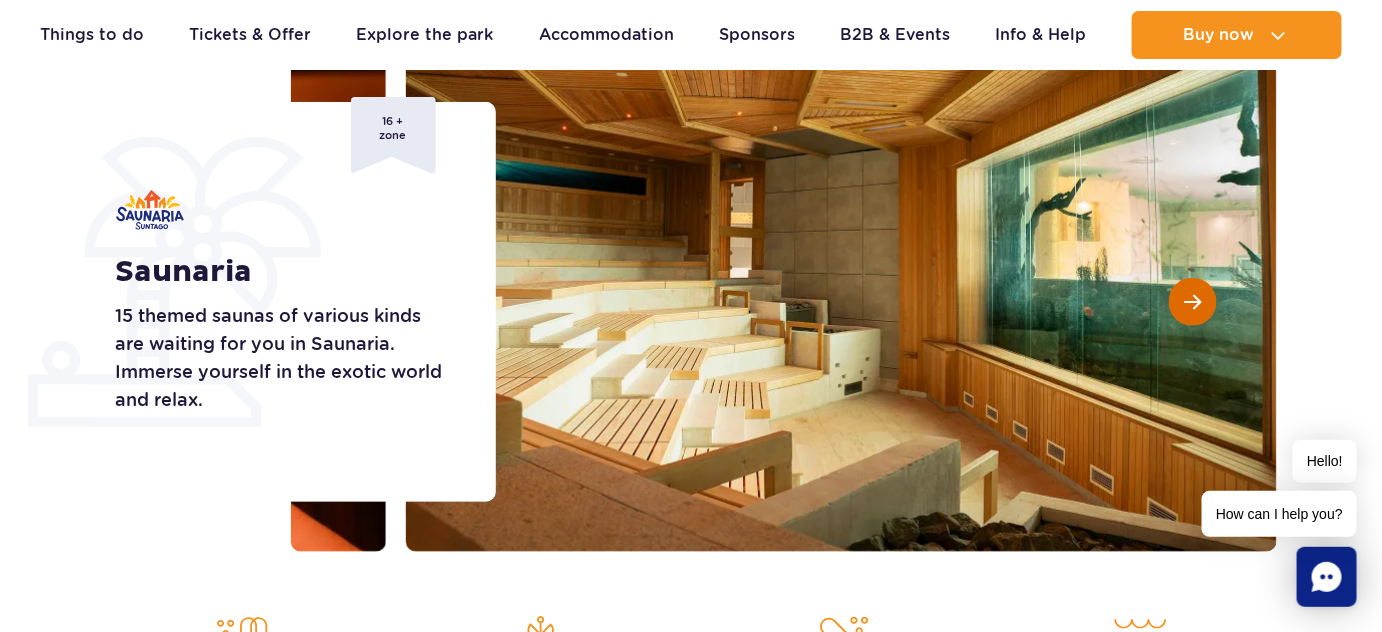 click at bounding box center [1192, 302] 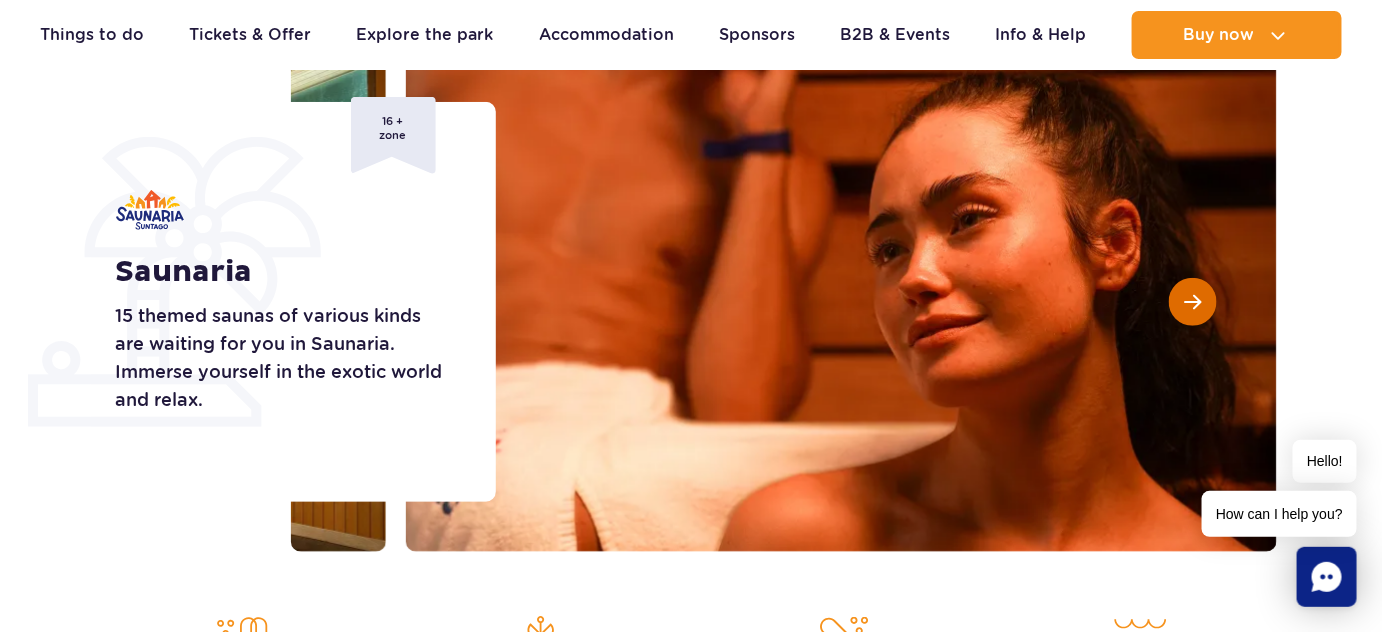 click at bounding box center [1192, 302] 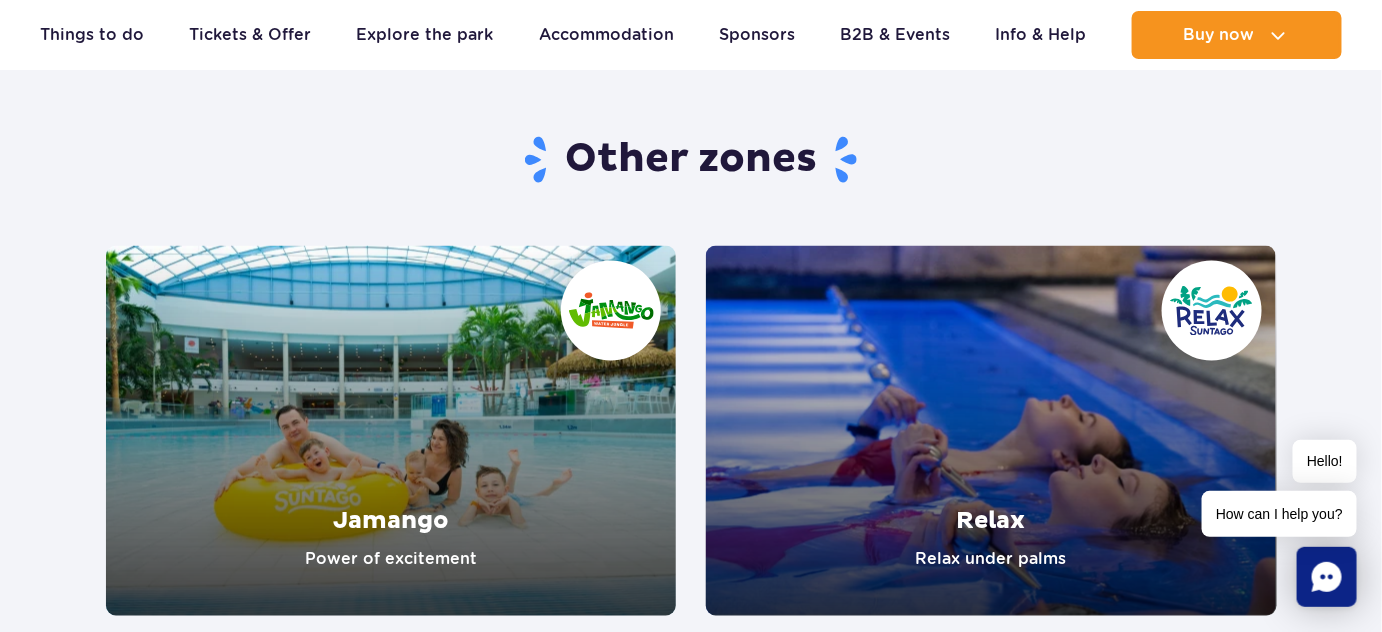 scroll, scrollTop: 3636, scrollLeft: 0, axis: vertical 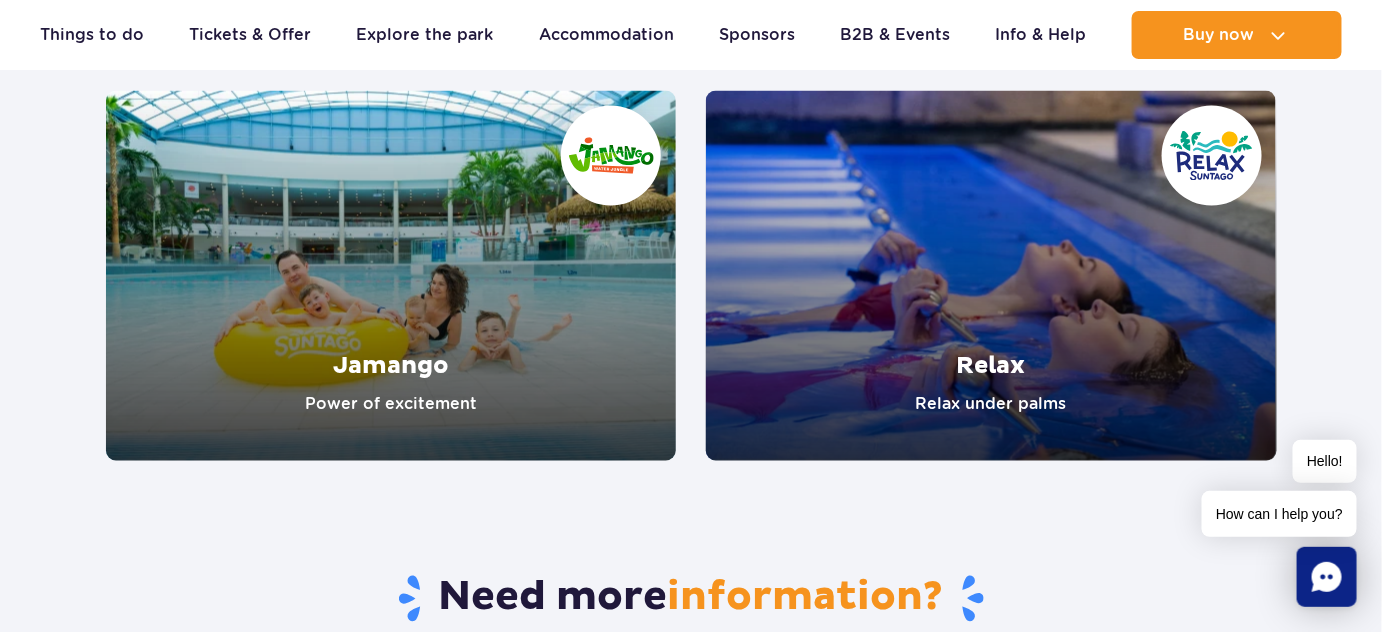 click at bounding box center (991, 276) 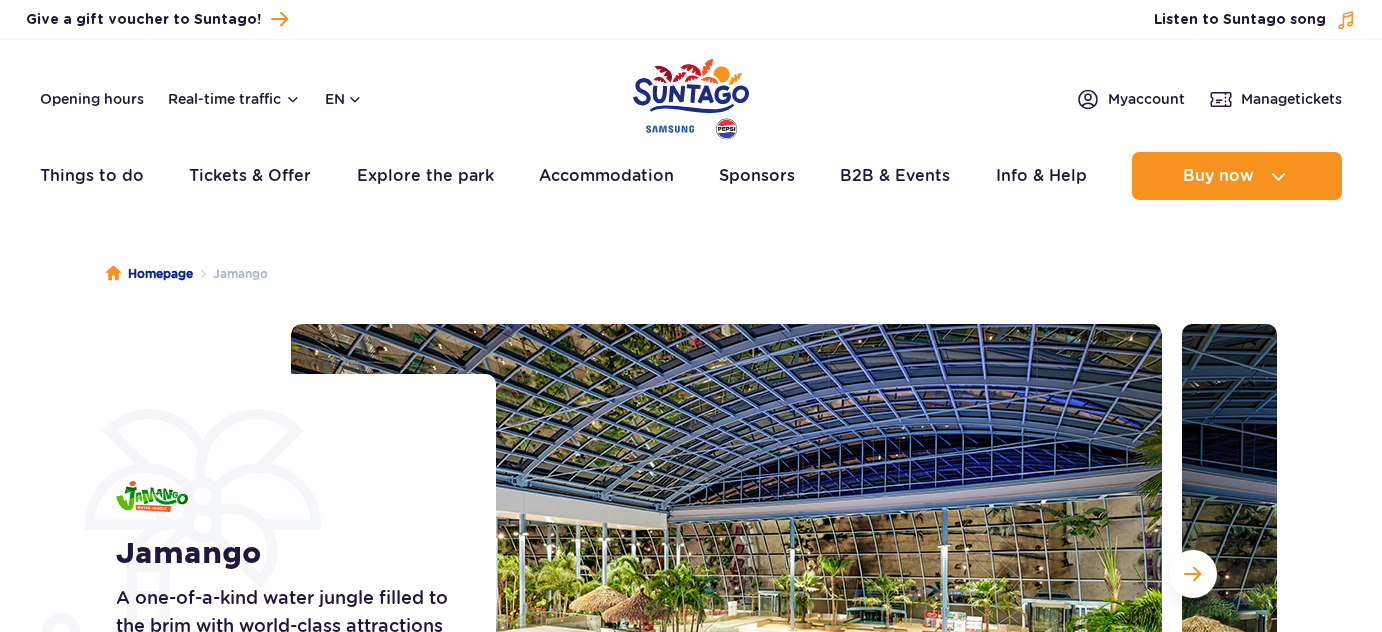 scroll, scrollTop: 0, scrollLeft: 0, axis: both 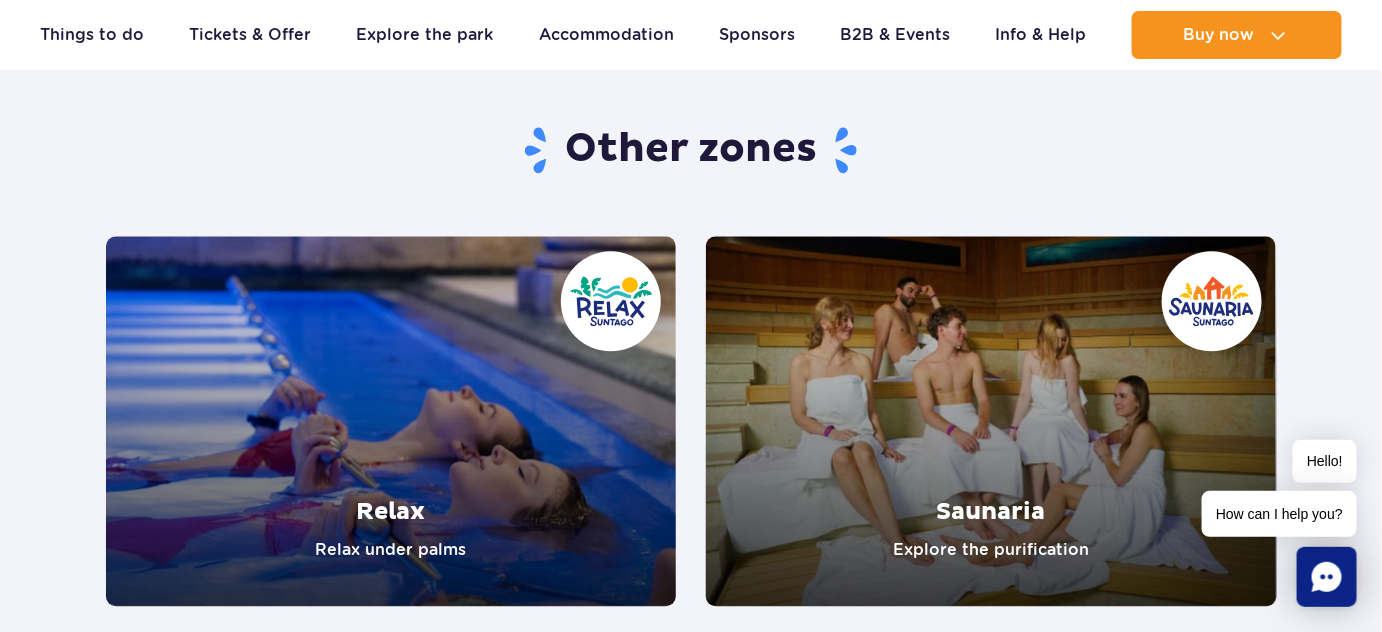 click at bounding box center [391, 421] 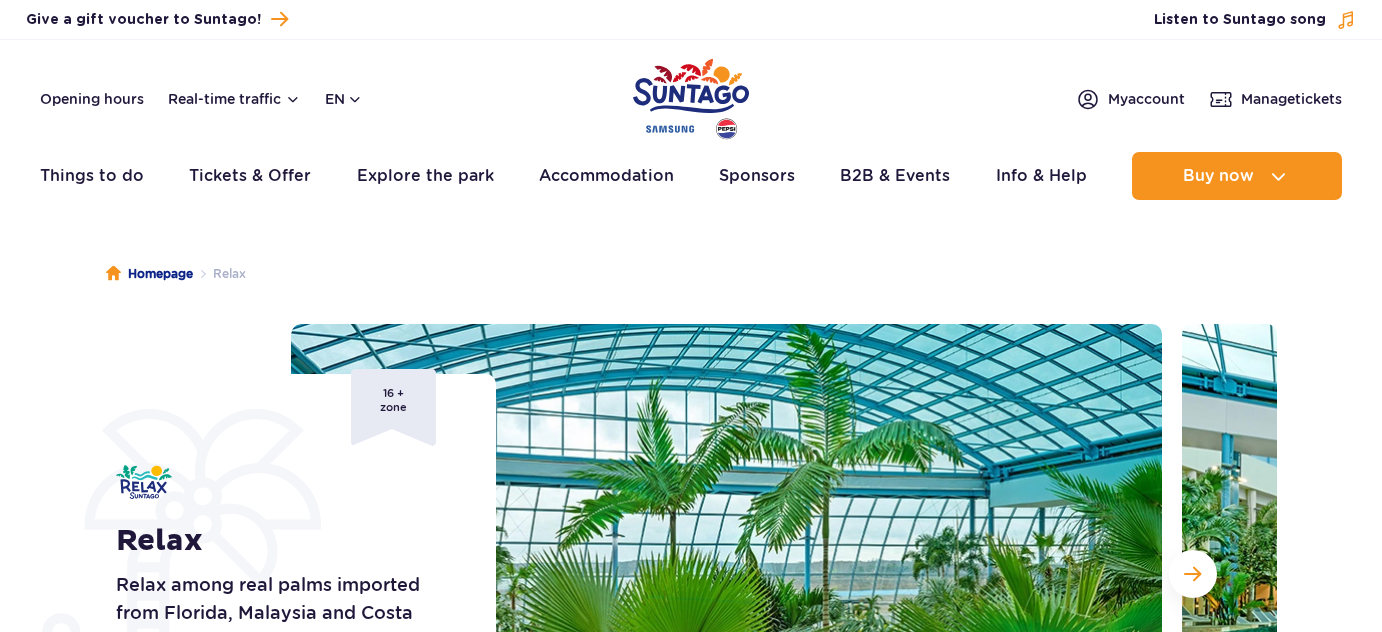 scroll, scrollTop: 0, scrollLeft: 0, axis: both 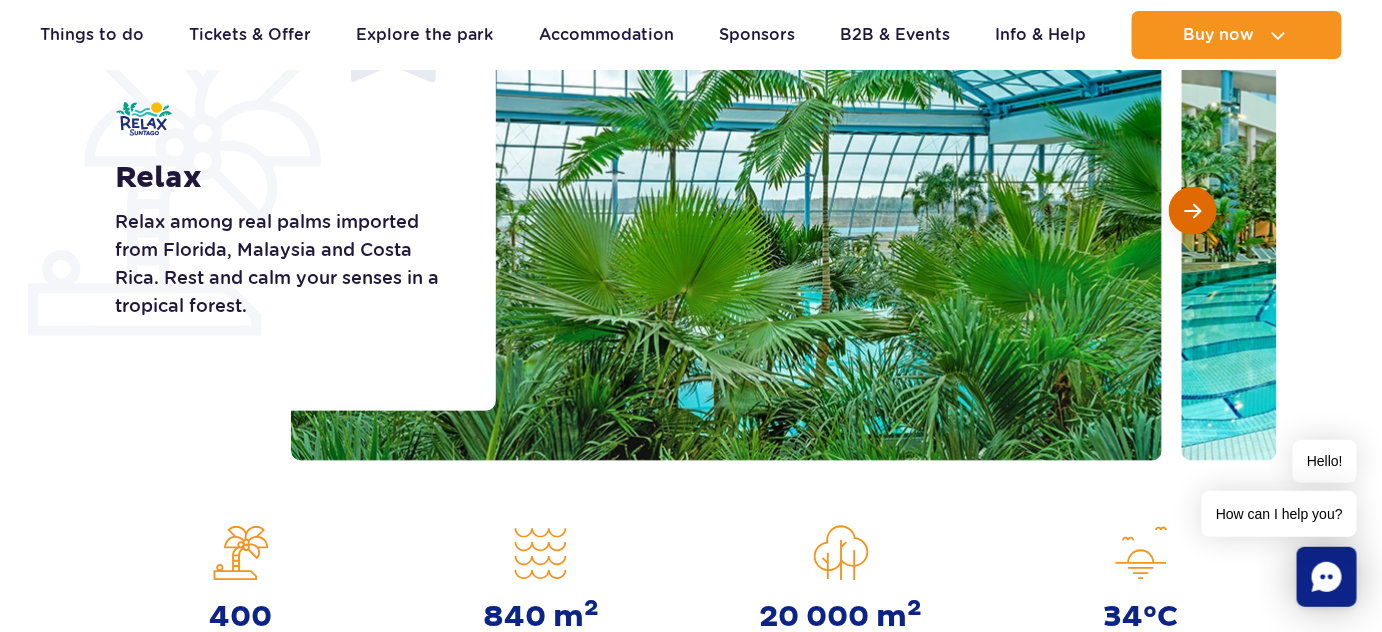 click at bounding box center (1192, 211) 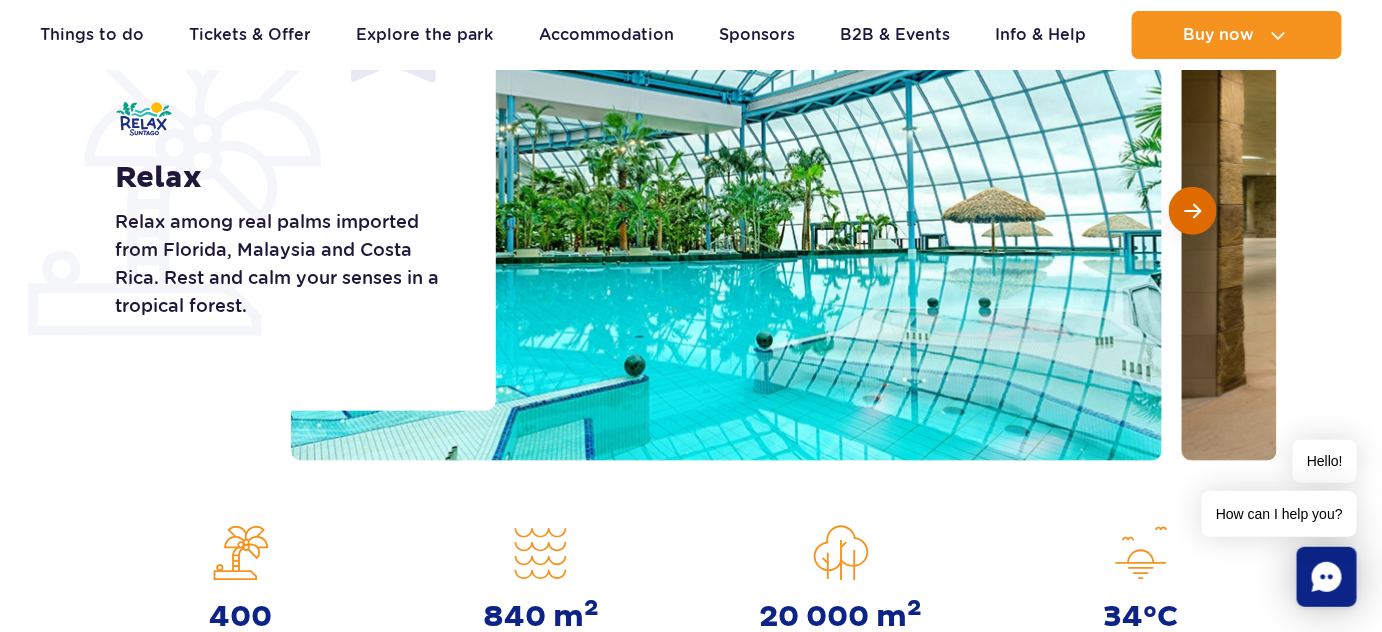 click at bounding box center (1192, 211) 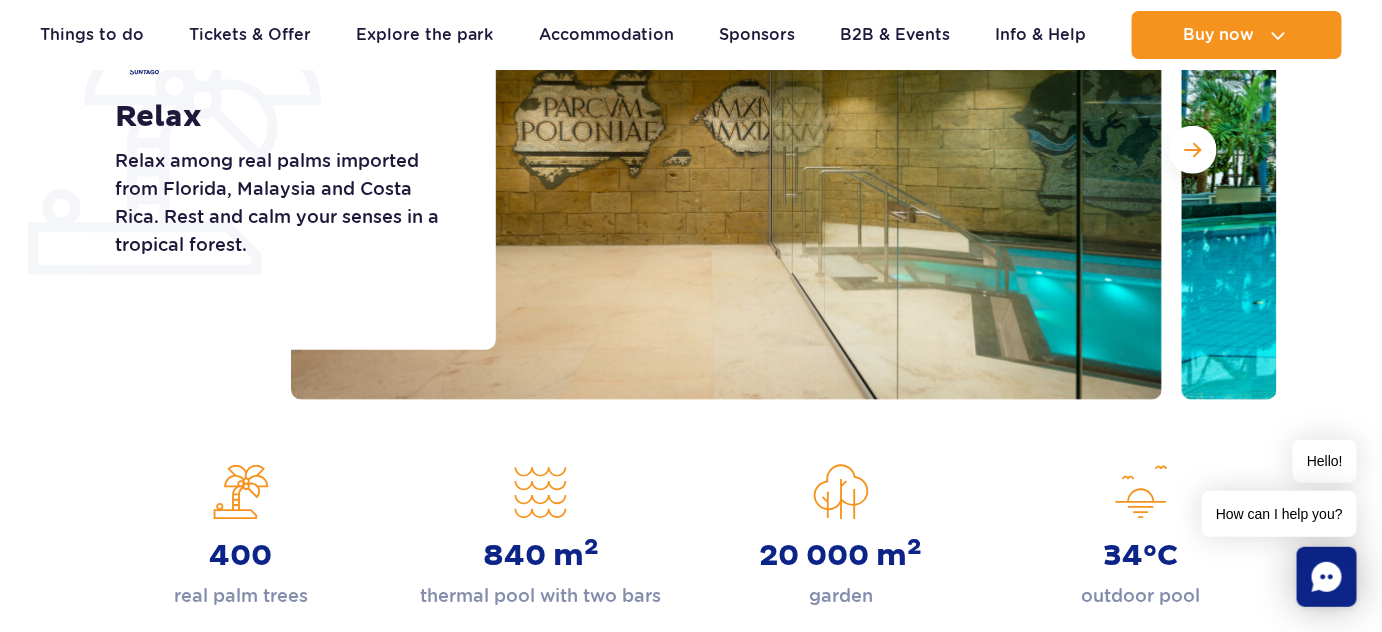 scroll, scrollTop: 545, scrollLeft: 0, axis: vertical 